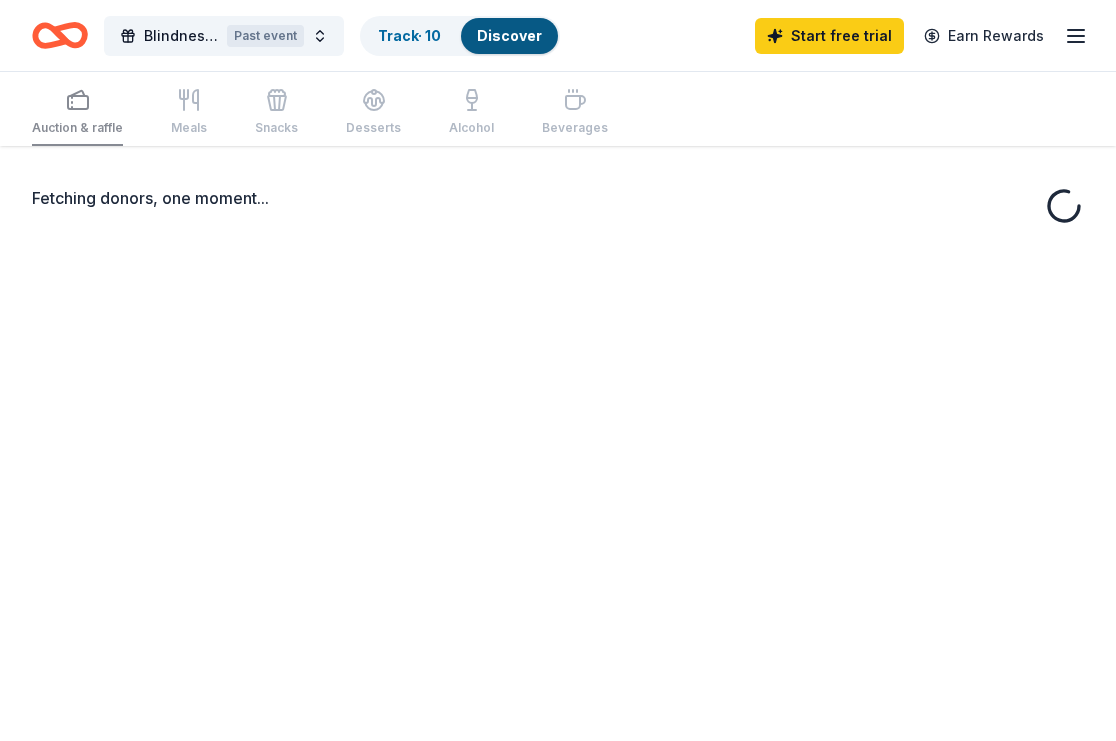 scroll, scrollTop: 0, scrollLeft: 0, axis: both 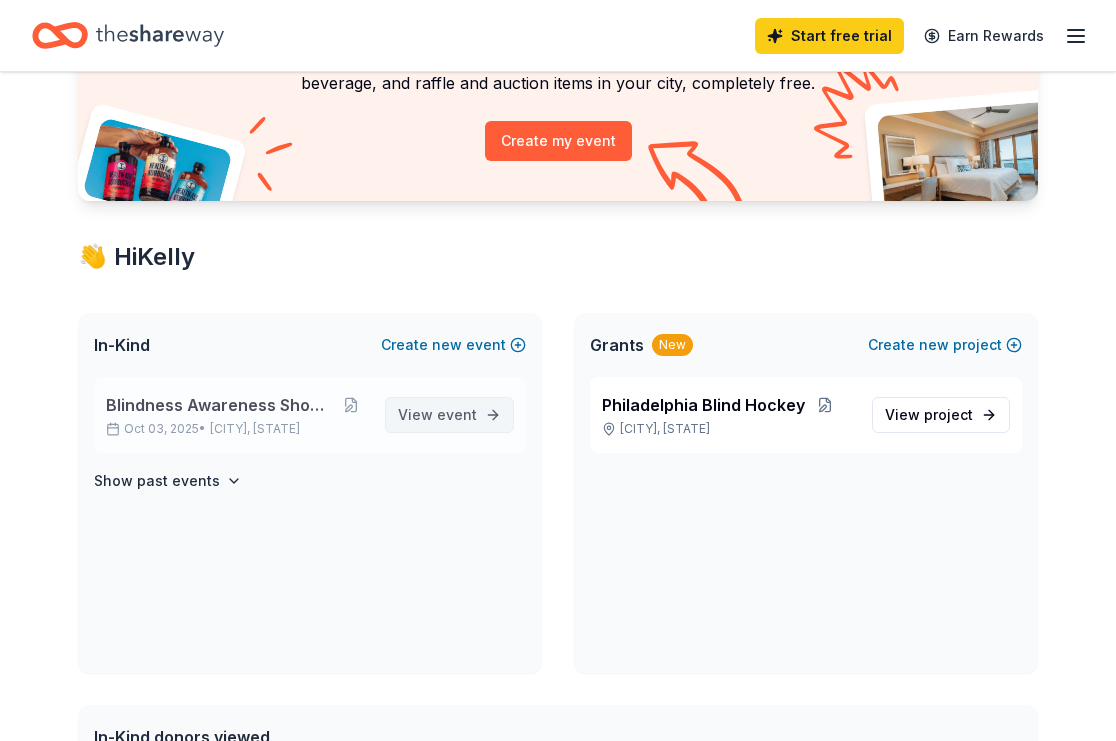 click on "View   event" at bounding box center [437, 415] 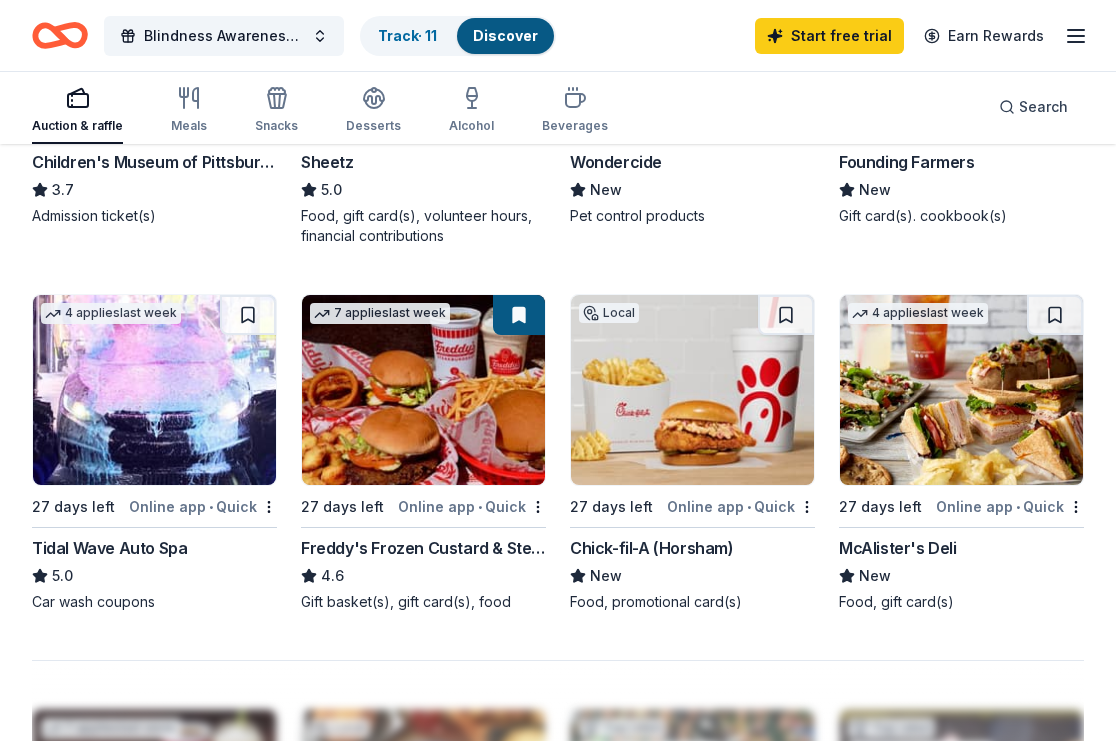 scroll, scrollTop: 1600, scrollLeft: 0, axis: vertical 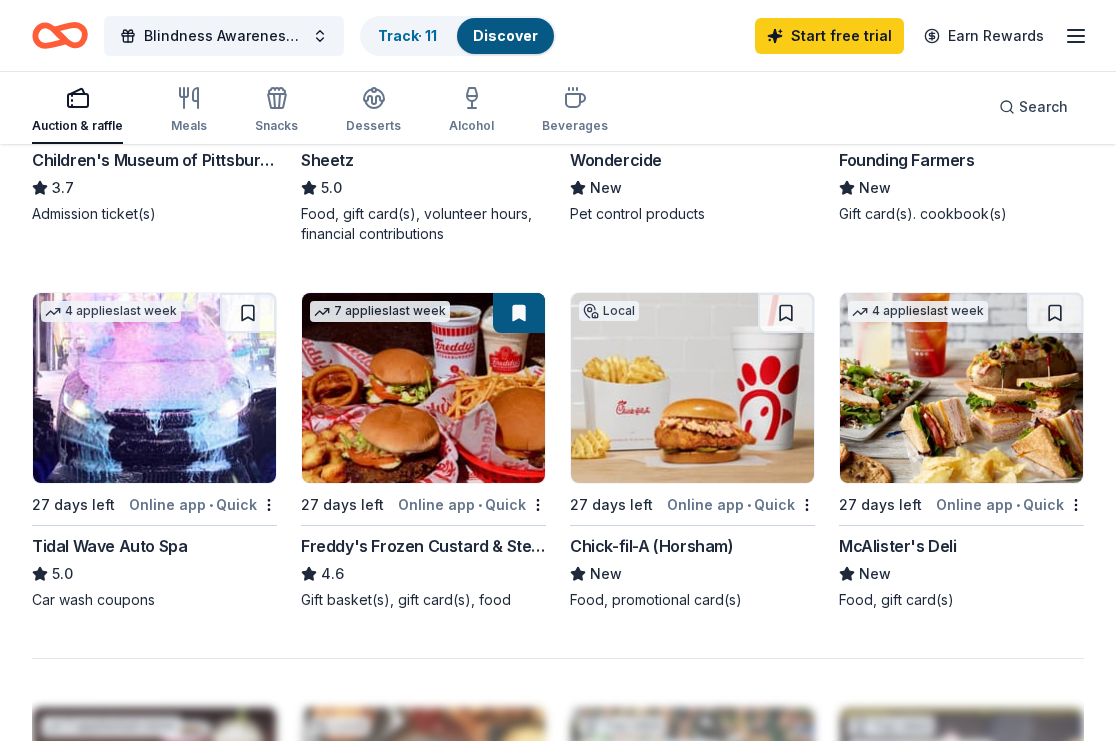 click on "Tidal Wave Auto Spa" at bounding box center [109, 546] 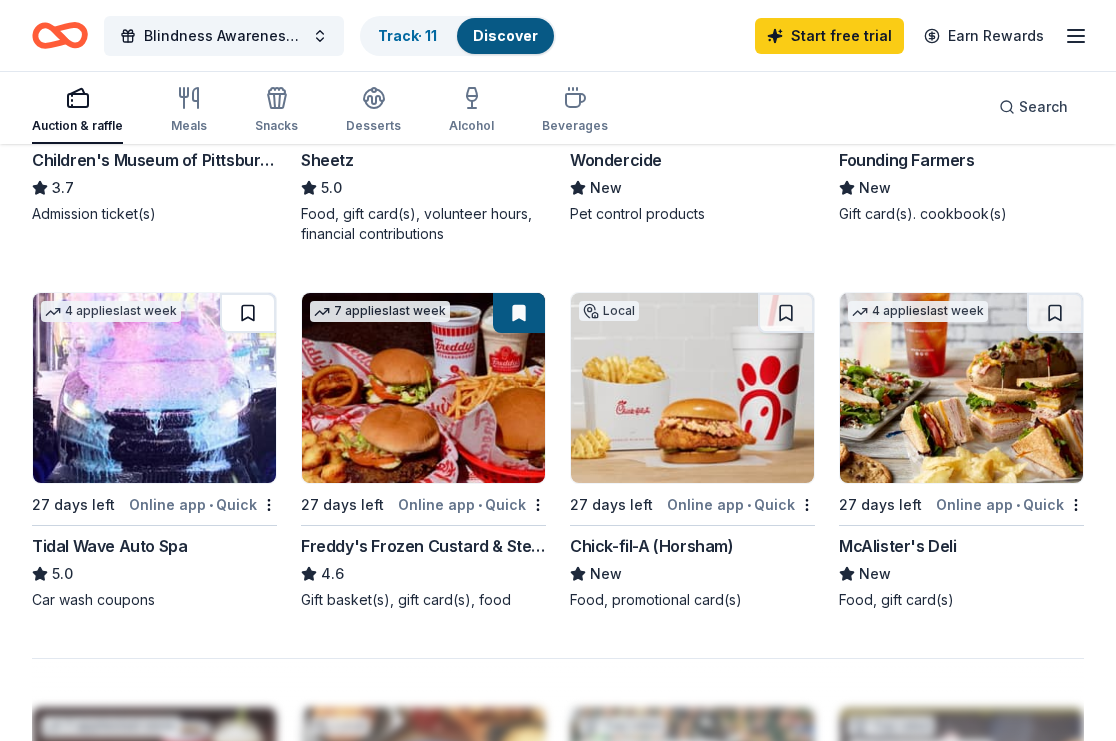 click at bounding box center (248, 313) 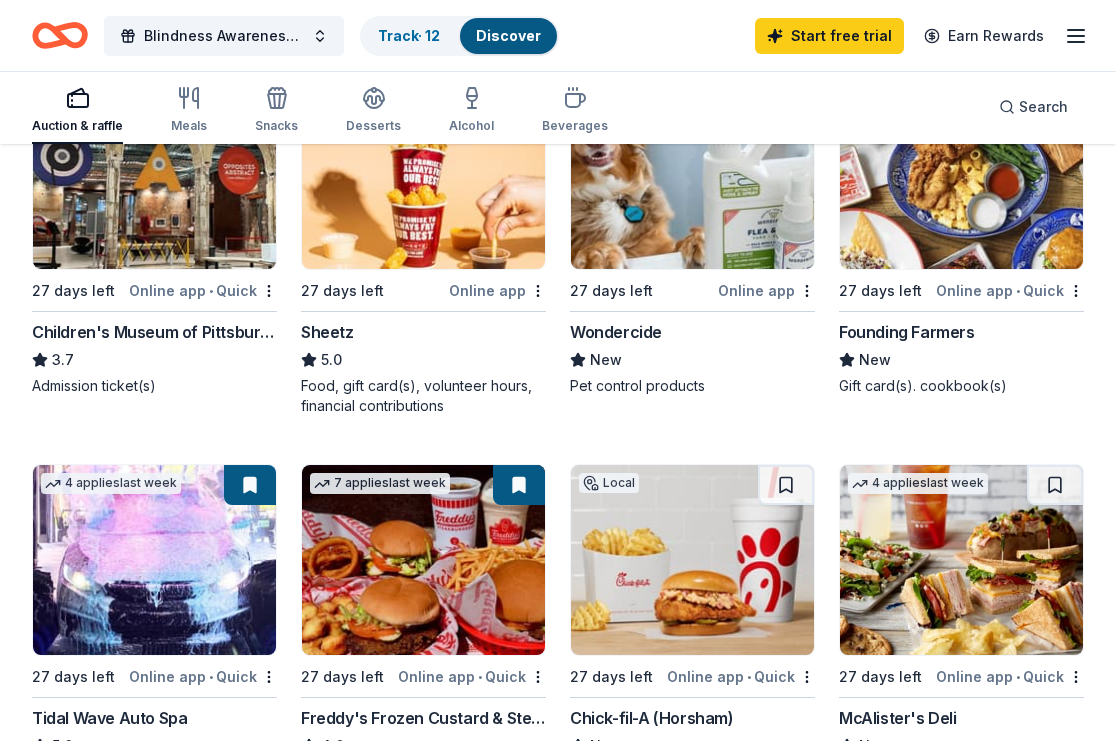 scroll, scrollTop: 1300, scrollLeft: 0, axis: vertical 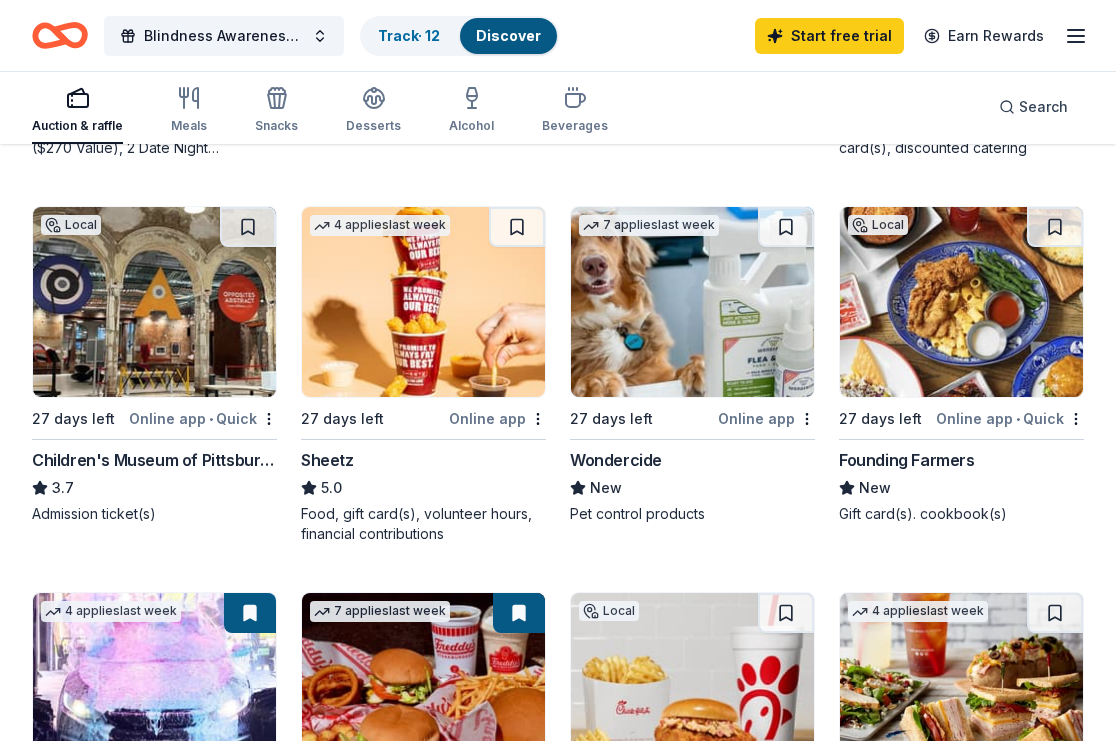 click at bounding box center (961, 302) 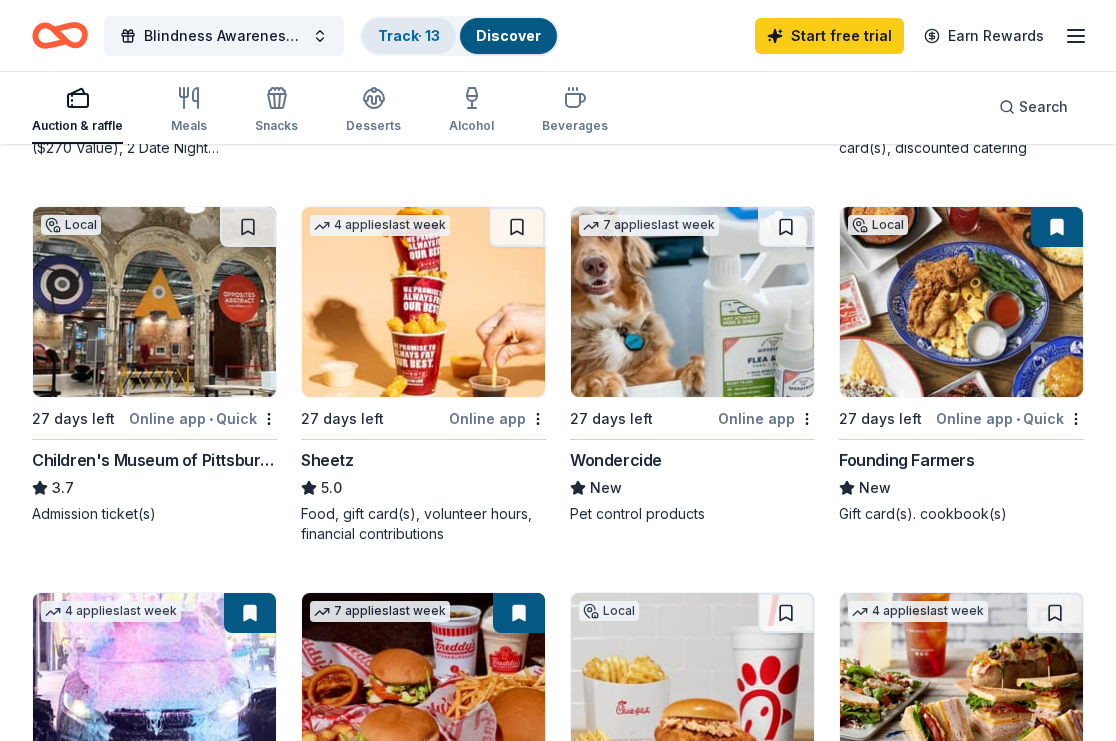 click on "Track  · 13" at bounding box center (409, 36) 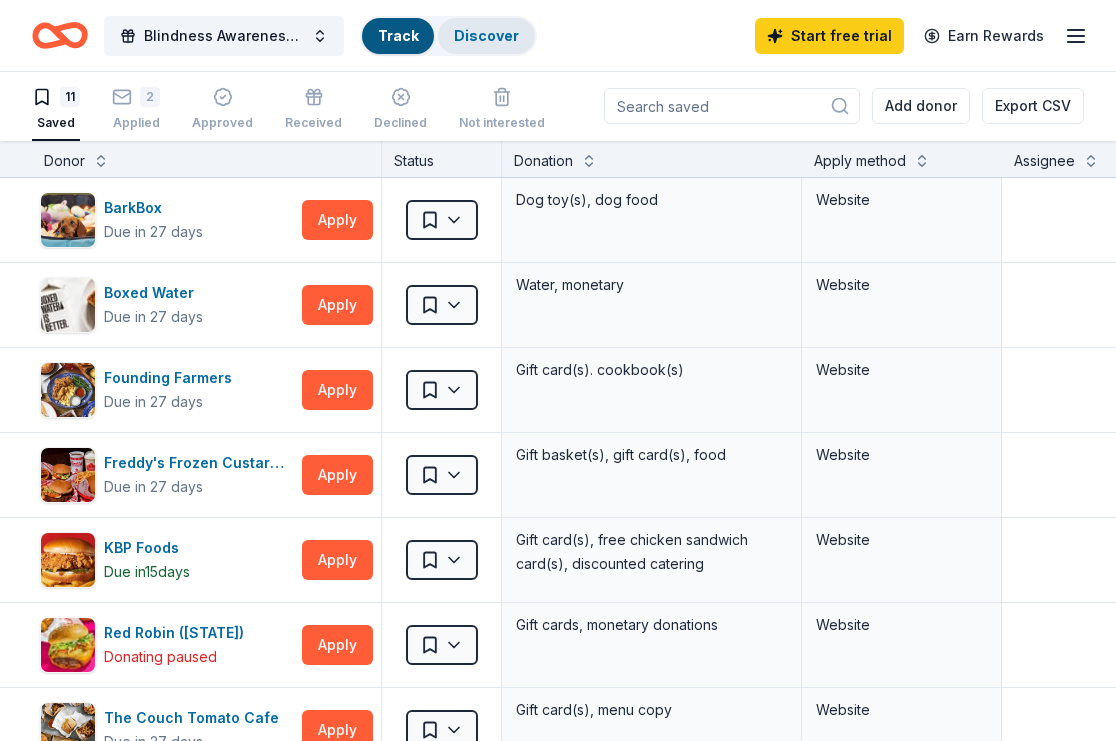 scroll, scrollTop: 1, scrollLeft: 0, axis: vertical 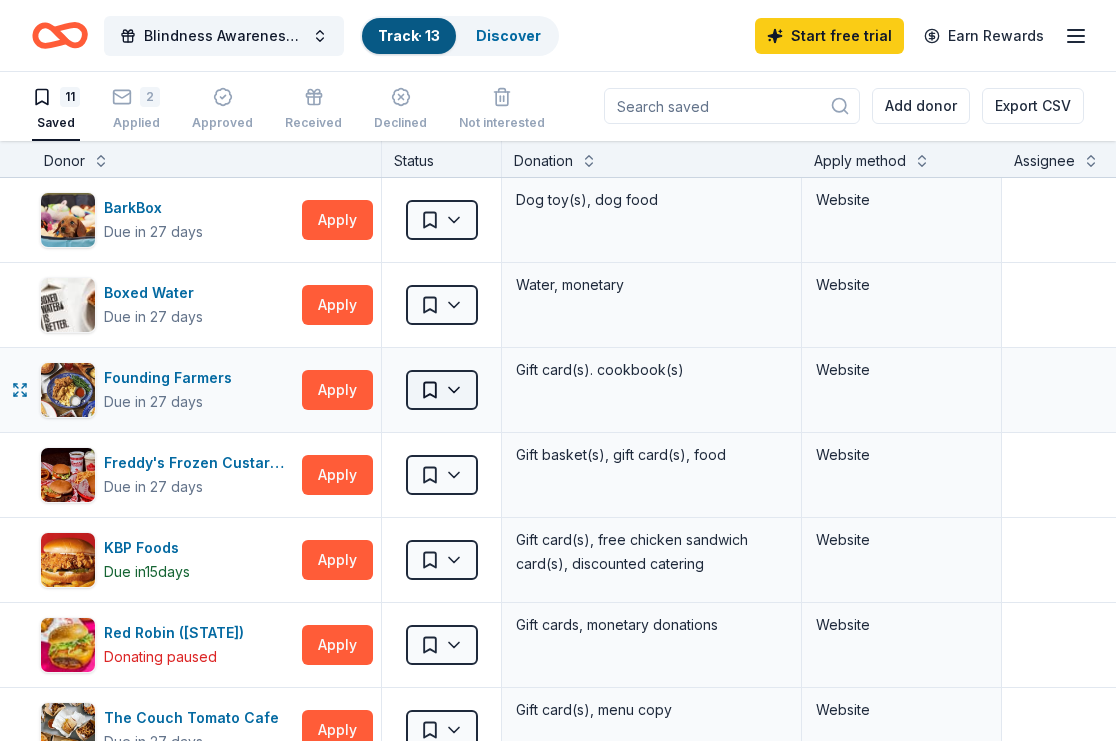 click on "Blindness Awareness Showcase Track  · 13 Discover Start free  trial Earn Rewards 11 Saved 2 Applied Approved Received Declined Not interested Add donor Export CSV Donor Status Donation Apply method Assignee Notes BarkBox Due in 27 days Apply Saved Dog toy(s), dog food Website Boxed Water Due in 27 days Apply Saved Water, monetary Website Founding Farmers Due in 27 days Apply Saved Gift card(s). cookbook(s) Website Freddy's Frozen Custard & Steakburgers Due in 27 days Apply Saved Gift basket(s), gift card(s), food Website KBP Foods Due in  15  days Apply Saved Gift card(s), free chicken sandwich card(s), discounted catering Website Red Robin (Pennsylvania) Donating paused Apply Saved Gift cards, monetary donations Website The Couch Tomato Cafe Due in 27 days Apply Saved Gift card(s), menu copy Website Tidal Wave Auto Spa Due in 27 days Apply Saved Car wash coupons Website Turning Point Restaurants Due in 27 days Apply Saved Gift card(s), gift basket(s) Website Unique Snacks Due in 29 days Apply Saved Website" at bounding box center (558, 369) 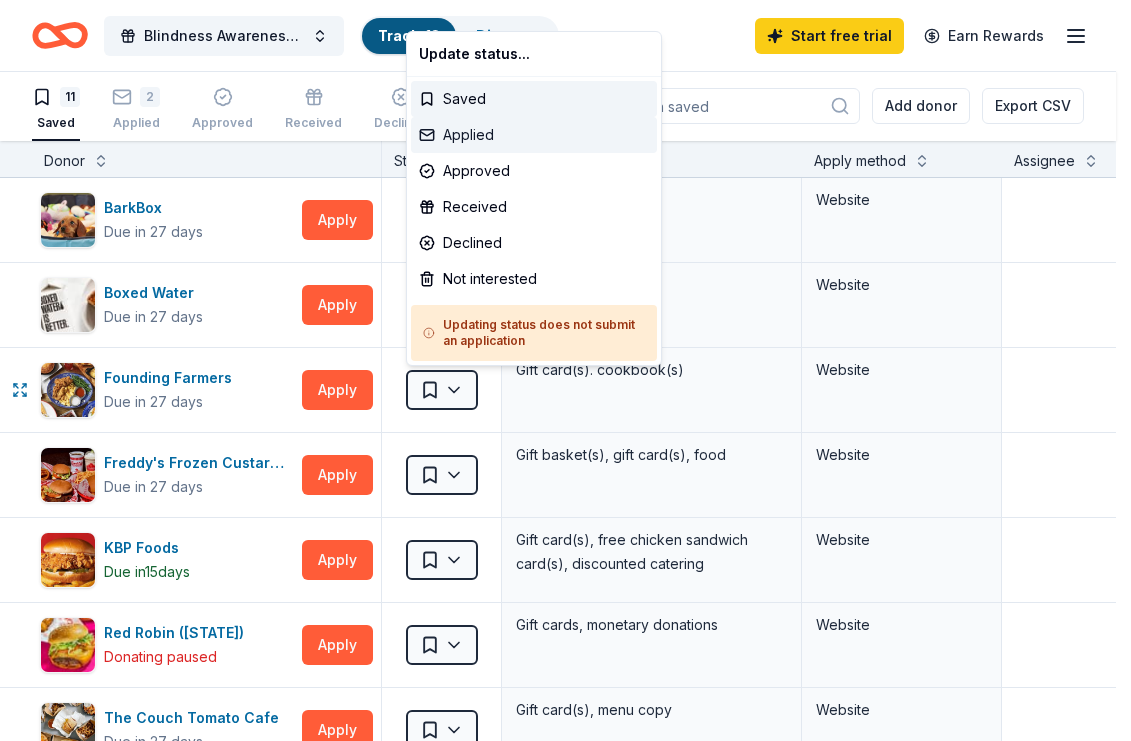 click on "Applied" at bounding box center (534, 135) 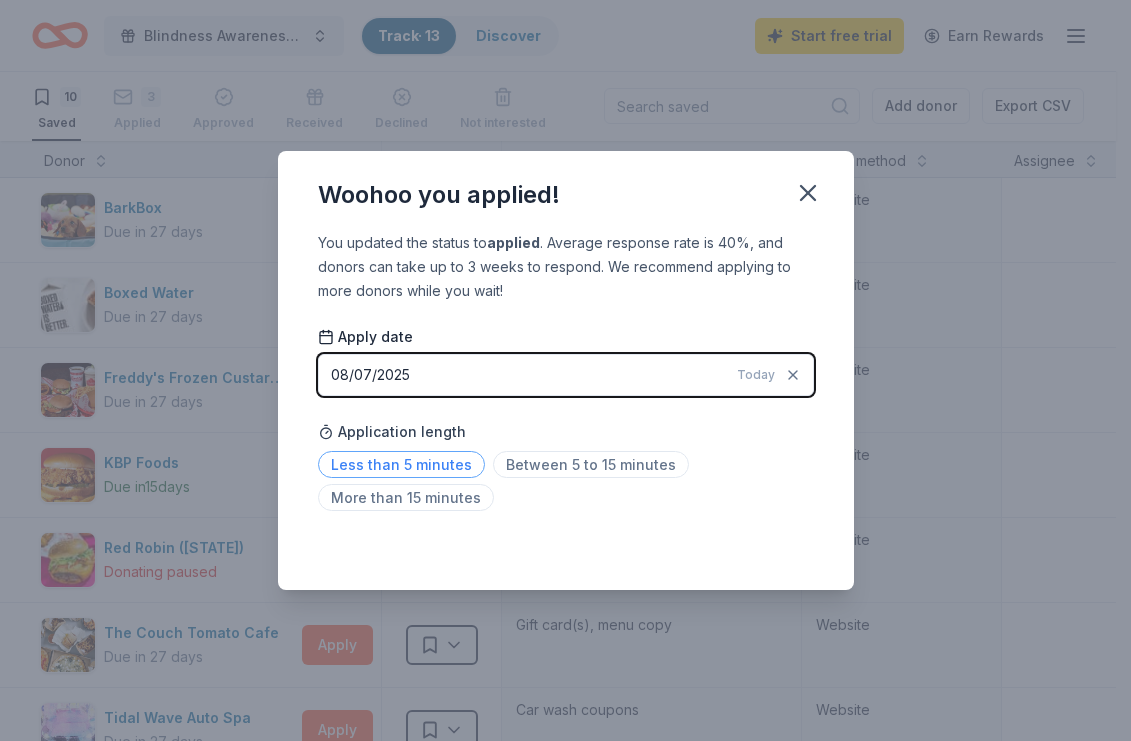 click on "Less than 5 minutes" at bounding box center [401, 464] 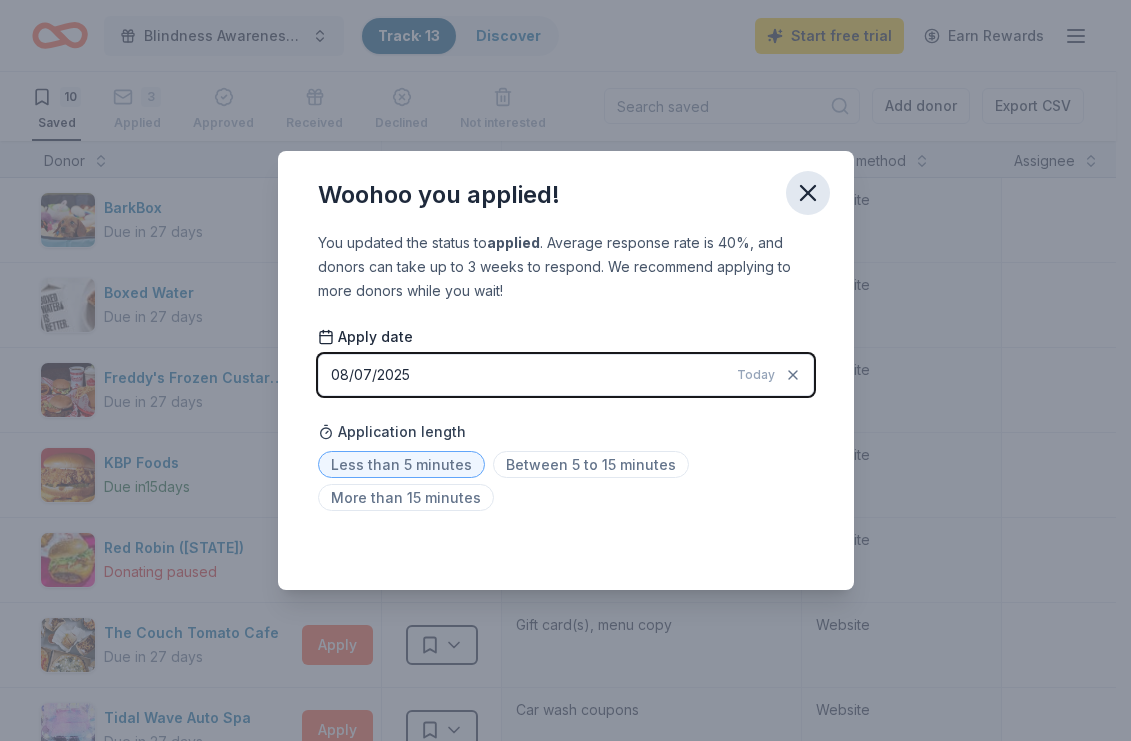 click 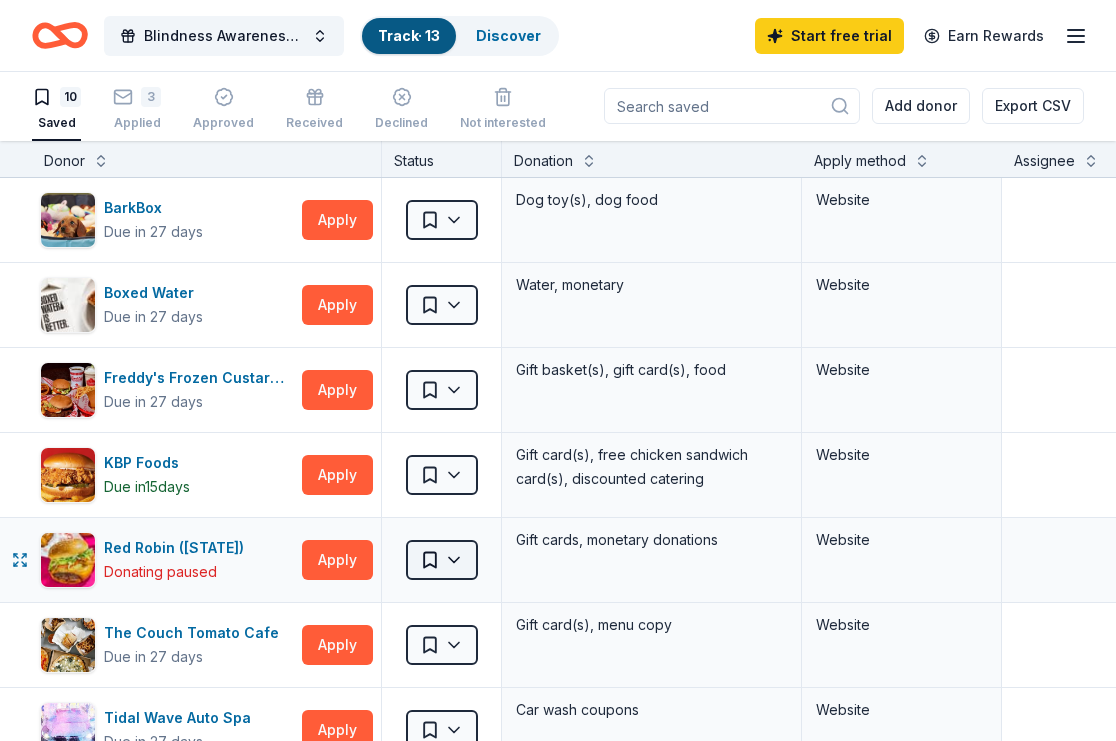 click on "Blindness Awareness Showcase Track  · 13 Discover Start free  trial Earn Rewards 10 Saved 3 Applied Approved Received Declined Not interested Add donor Export CSV Donor Status Donation Apply method Assignee Notes BarkBox Due in 27 days Apply Saved Dog toy(s), dog food Website Boxed Water Due in 27 days Apply Saved Water, monetary Website Freddy's Frozen Custard & Steakburgers Due in 27 days Apply Saved Gift basket(s), gift card(s), food Website KBP Foods Due in  15  days Apply Saved Gift card(s), free chicken sandwich card(s), discounted catering Website Red Robin (Pennsylvania) Donating paused Apply Saved Gift cards, monetary donations Website The Couch Tomato Cafe Due in 27 days Apply Saved Gift card(s), menu copy Website Tidal Wave Auto Spa Due in 27 days Apply Saved Car wash coupons Website Turning Point Restaurants Due in 27 days Apply Saved Gift card(s), gift basket(s) Website Unique Snacks Due in 29 days Apply Saved Pretzel snack products Website Wawa Foundation Due in 36 days Apply Saved Website" at bounding box center (558, 369) 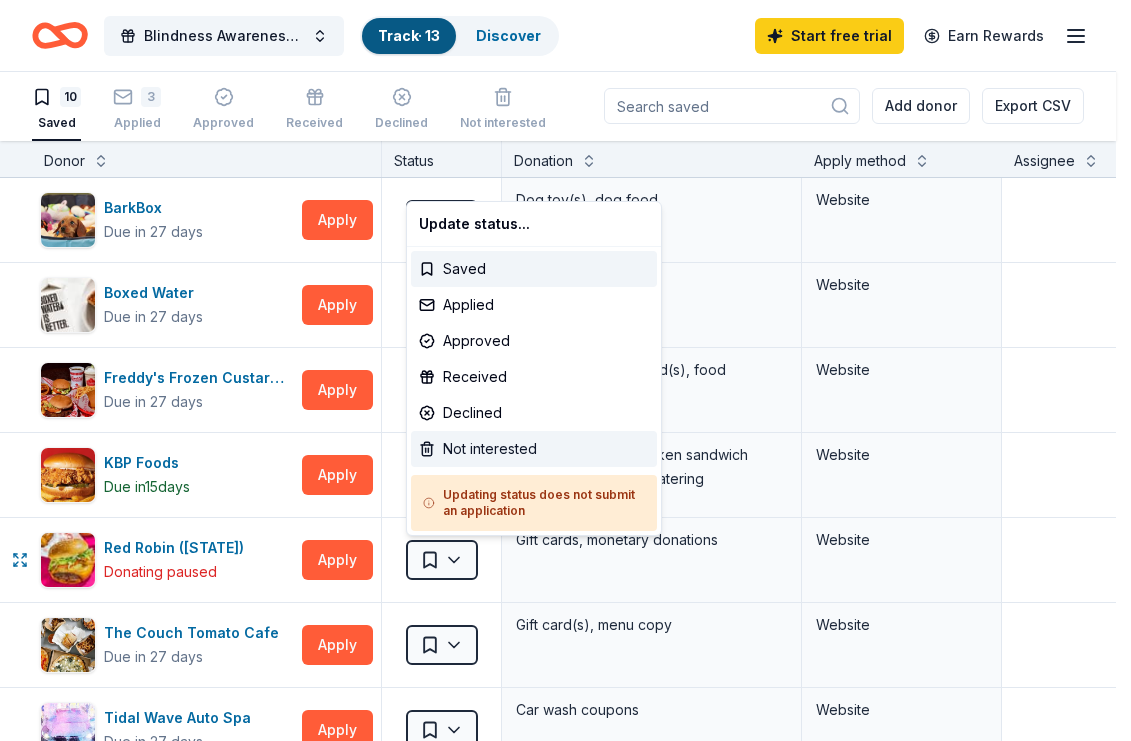 click on "Not interested" at bounding box center [534, 449] 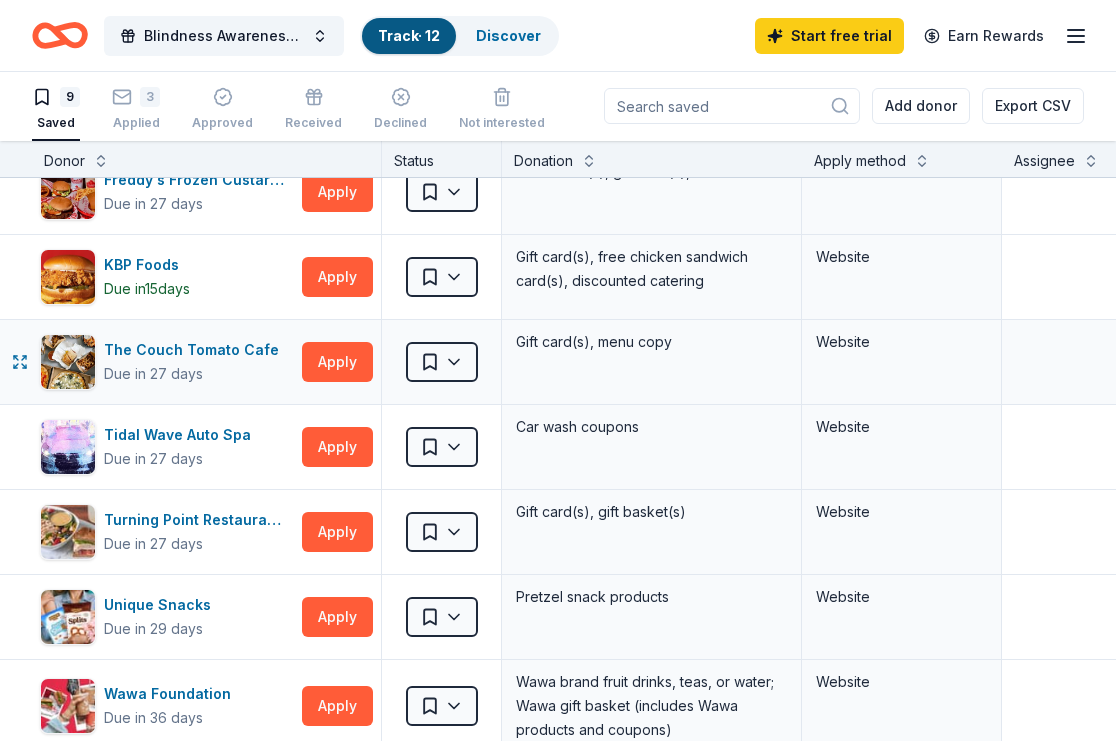 scroll, scrollTop: 200, scrollLeft: 0, axis: vertical 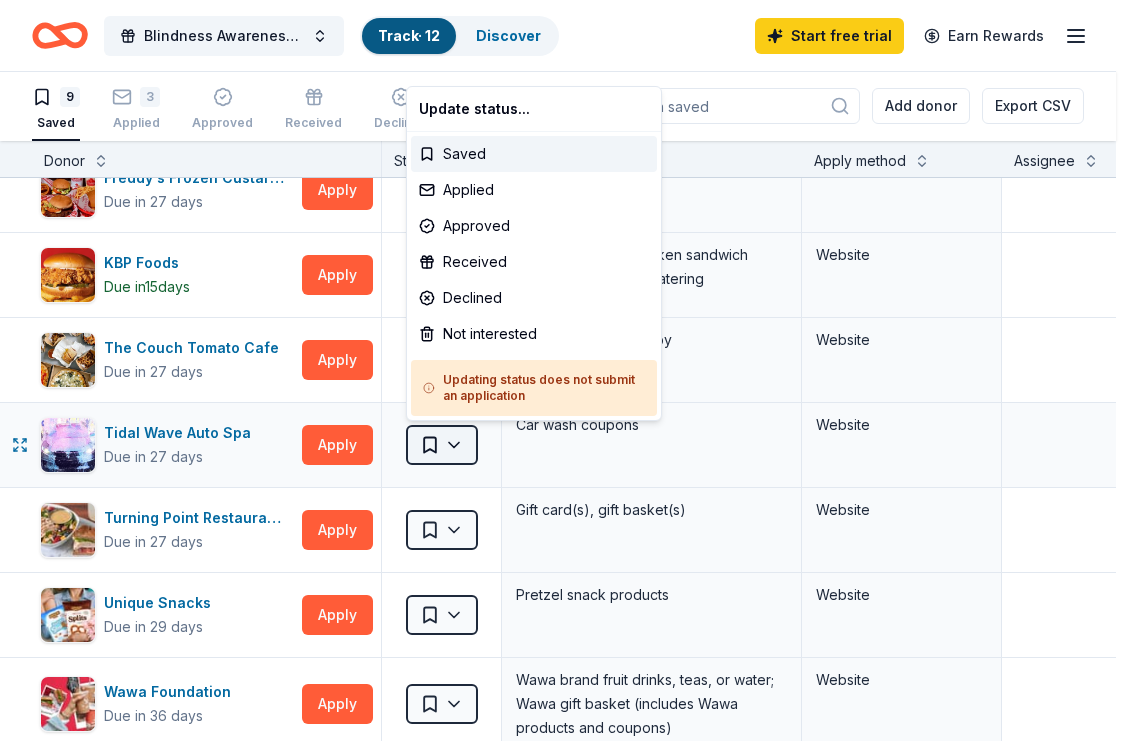click on "Blindness Awareness Showcase Track  · 12 Discover Start free  trial Earn Rewards 9 Saved 3 Applied Approved Received Declined Not interested Add donor Export CSV Donor Status Donation Apply method Assignee Notes BarkBox Due in 27 days Apply Saved Dog toy(s), dog food Website Boxed Water Due in 27 days Apply Saved Water, monetary Website Freddy's Frozen Custard & Steakburgers Due in 27 days Apply Saved Gift basket(s), gift card(s), food Website KBP Foods Due in  15  days Apply Saved Gift card(s), free chicken sandwich card(s), discounted catering Website The Couch Tomato Cafe Due in 27 days Apply Saved Gift card(s), menu copy Website Tidal Wave Auto Spa Due in 27 days Apply Saved Car wash coupons Website Turning Point Restaurants Due in 27 days Apply Saved Gift card(s), gift basket(s) Website Unique Snacks Due in 29 days Apply Saved Pretzel snack products Website Wawa Foundation Due in 36 days Apply Saved Wawa brand fruit drinks, teas, or water; Wawa gift basket (includes Wawa products and coupons) Website" at bounding box center (565, 369) 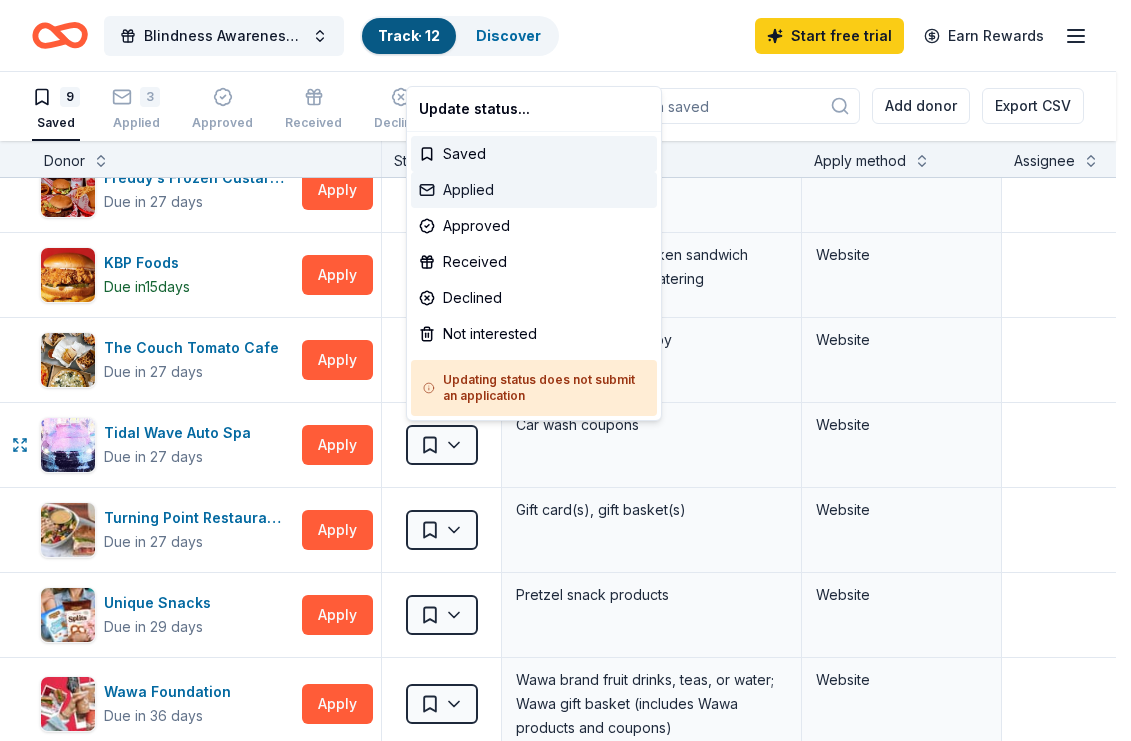 click on "Applied" at bounding box center (534, 190) 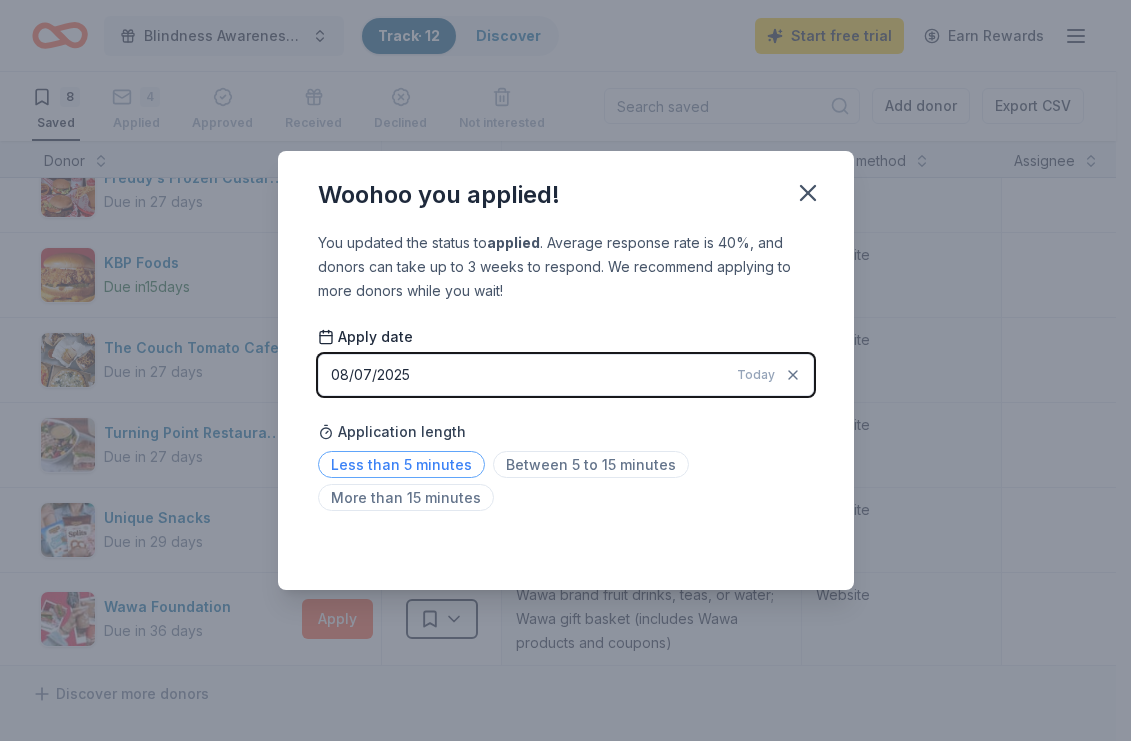 click on "Less than 5 minutes" at bounding box center [401, 464] 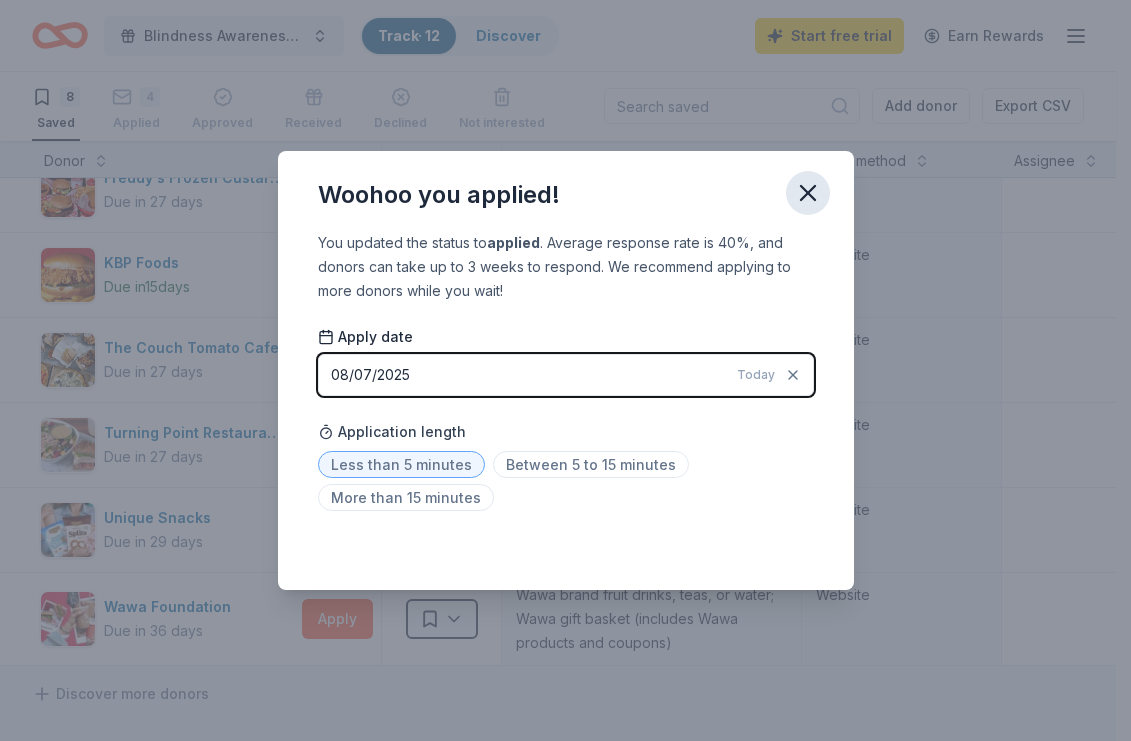 click 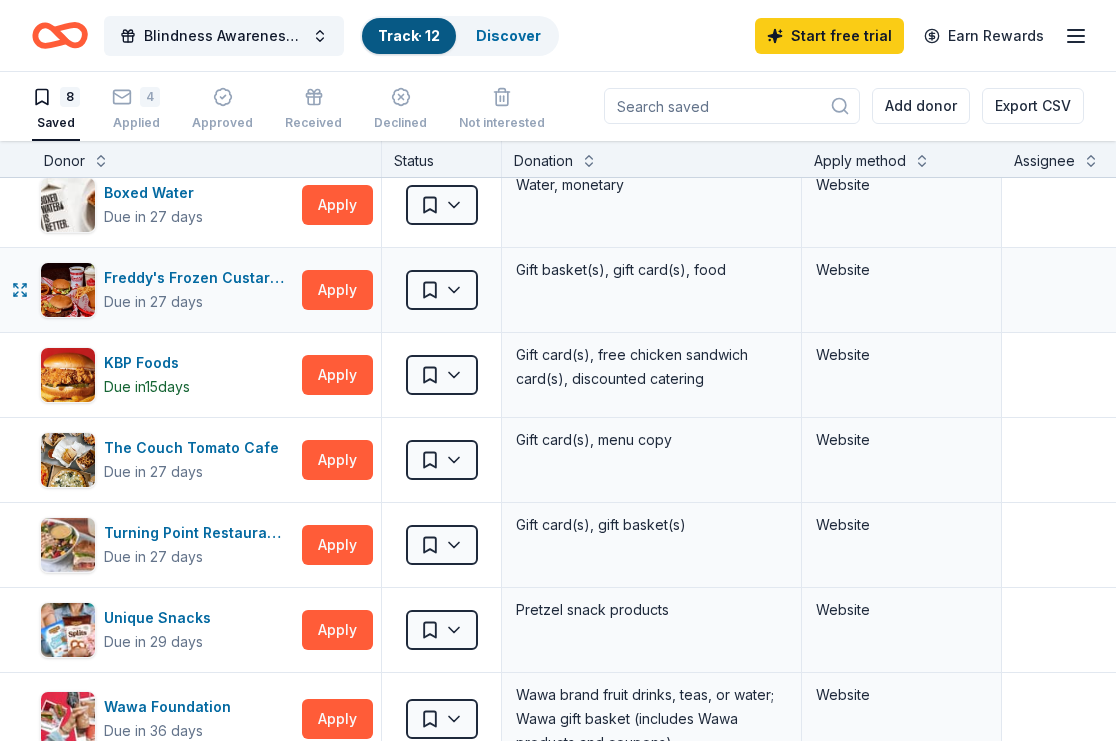 scroll, scrollTop: 0, scrollLeft: 0, axis: both 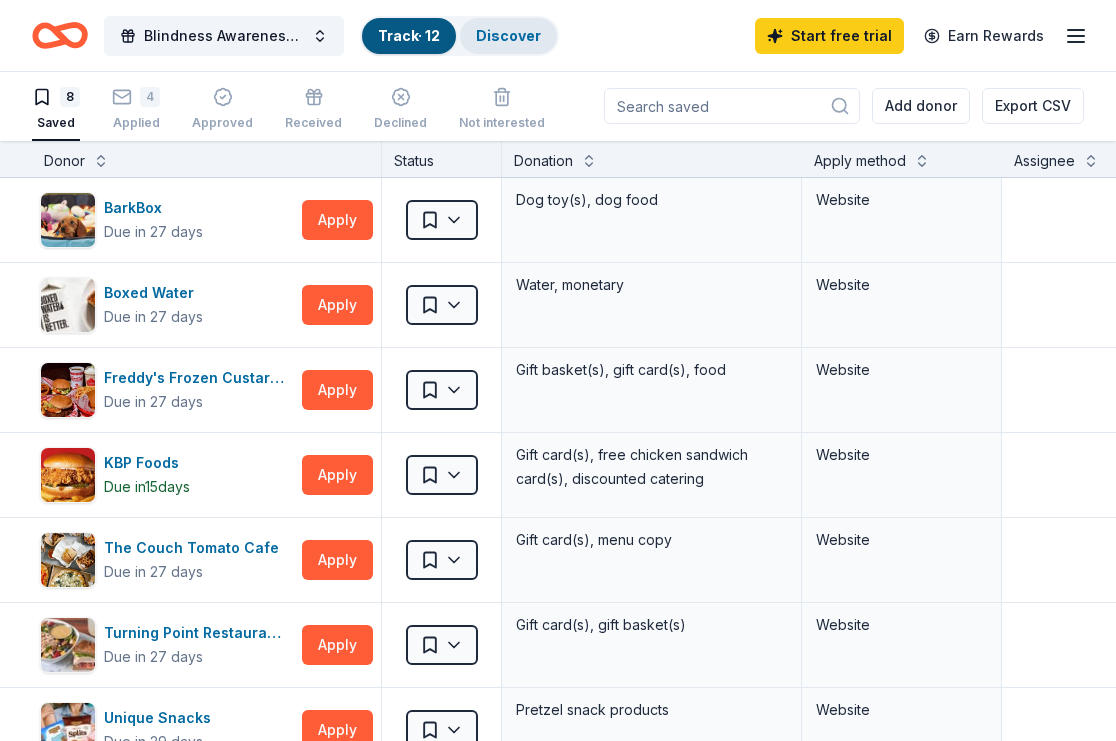 click on "Discover" at bounding box center (508, 35) 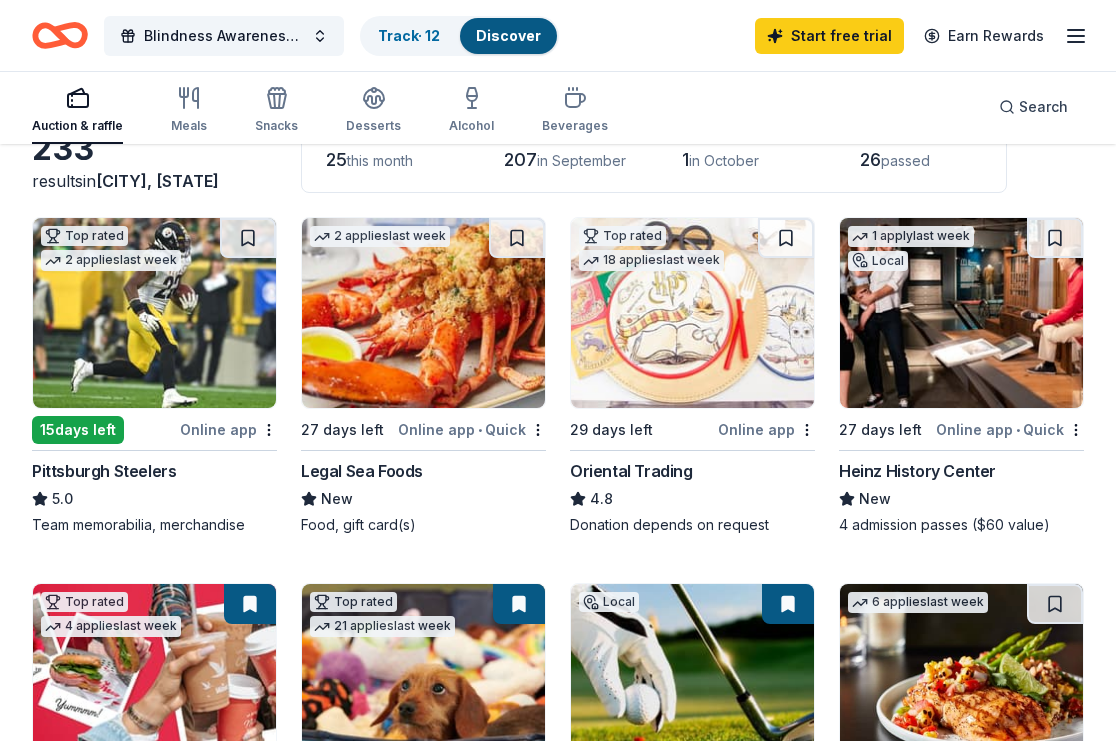 scroll, scrollTop: 200, scrollLeft: 0, axis: vertical 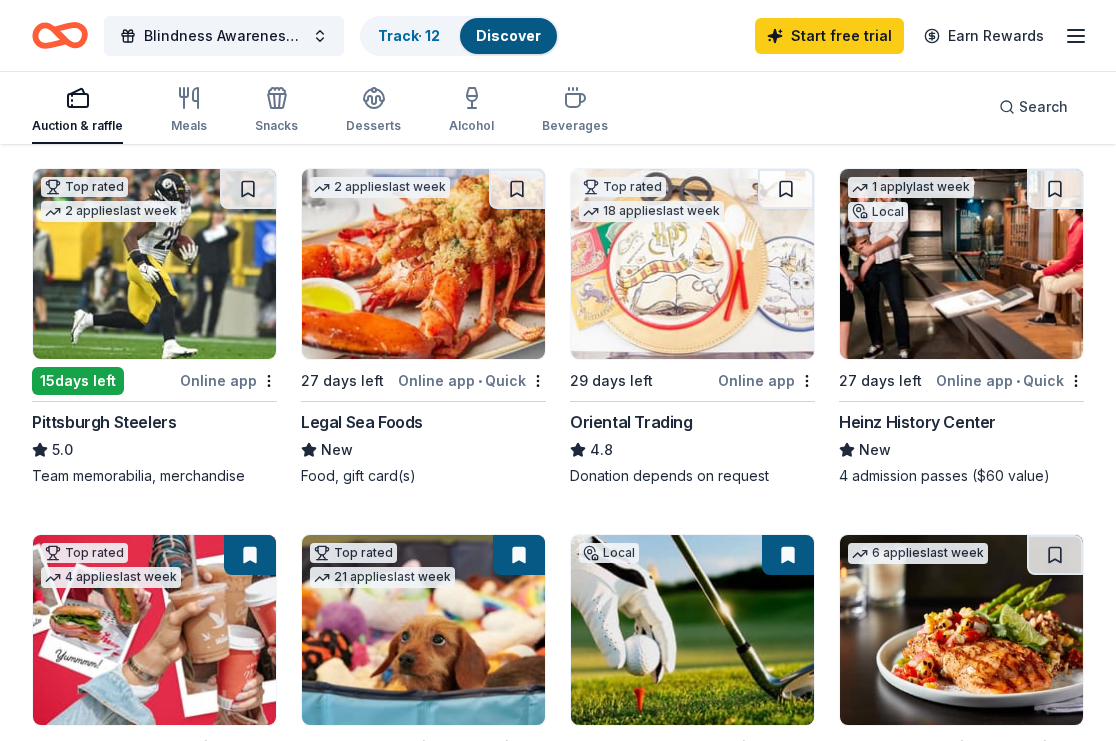 click on "Legal Sea Foods" at bounding box center [362, 422] 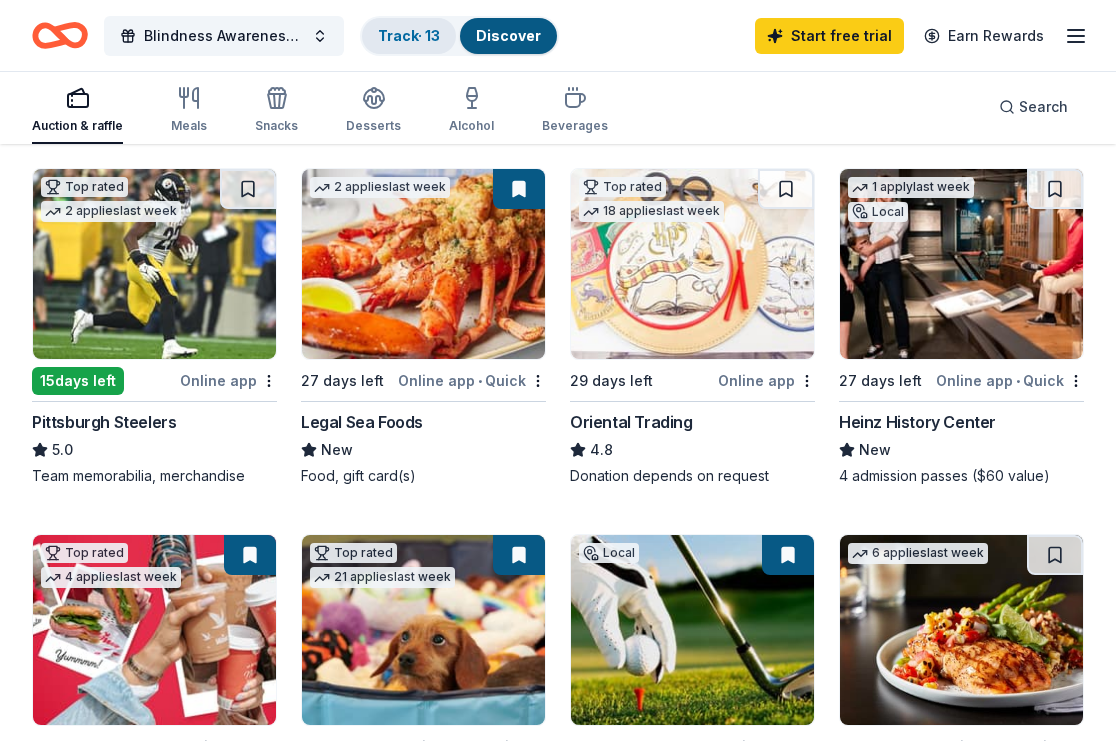 click on "Track  · 13" at bounding box center (409, 36) 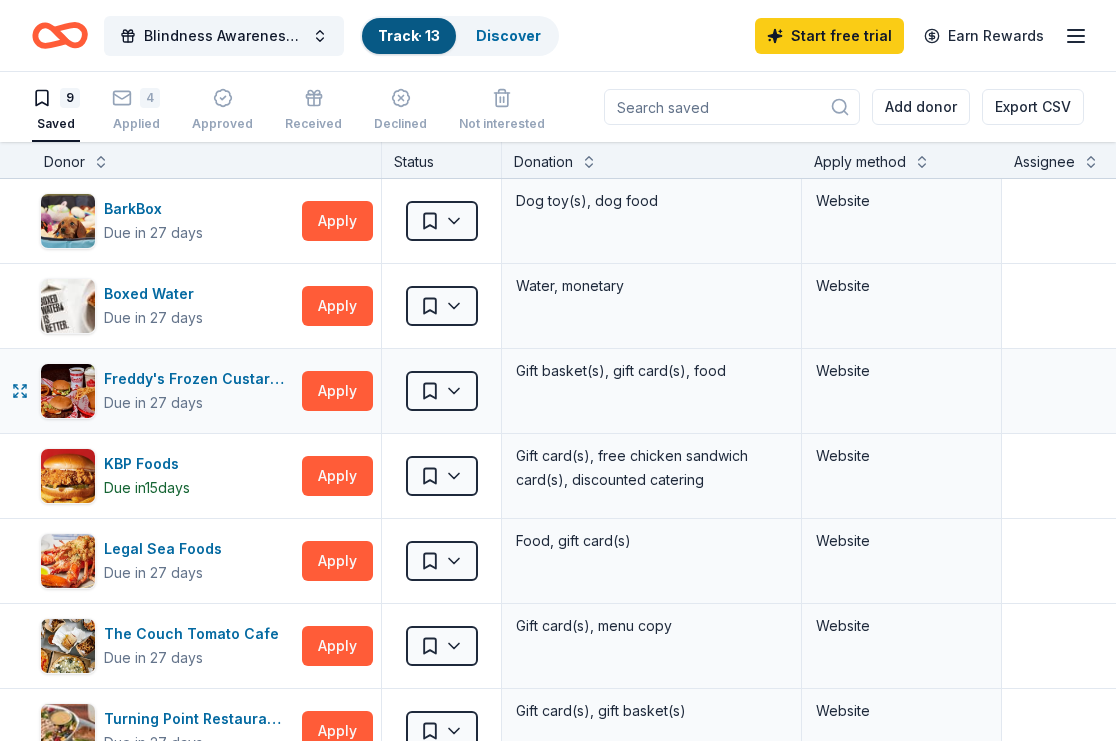 scroll, scrollTop: 1, scrollLeft: 0, axis: vertical 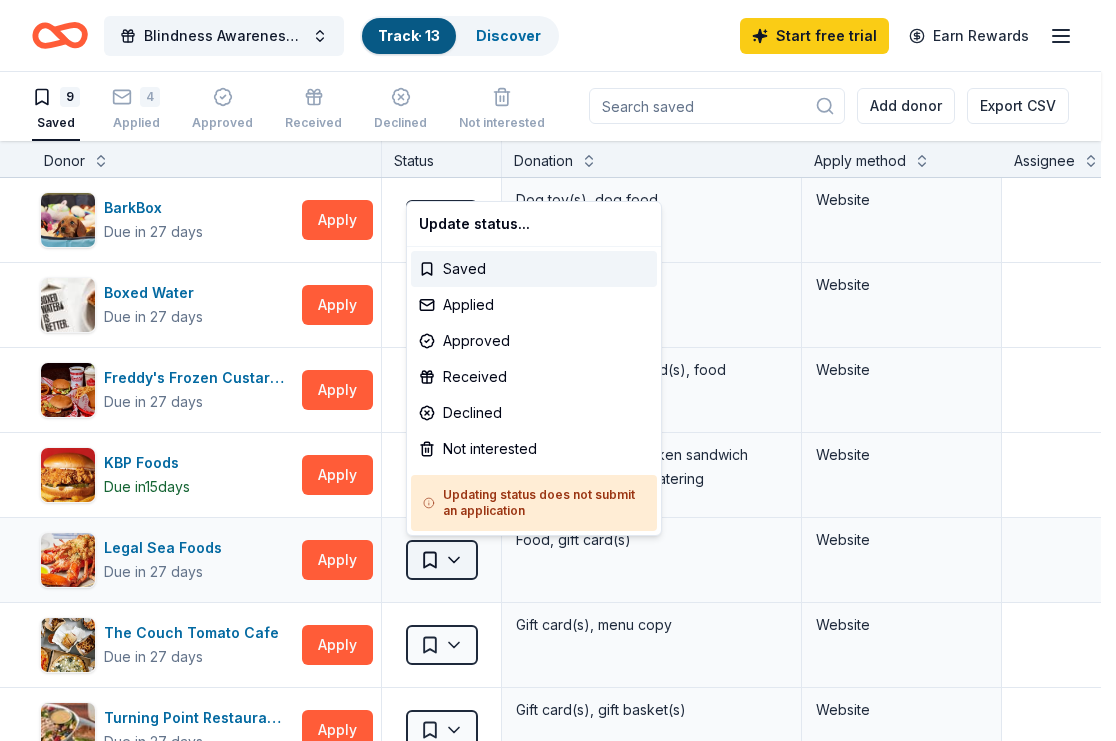 click on "Blindness Awareness Showcase Track  · 13 Discover Start free  trial Earn Rewards 9 Saved 4 Applied Approved Received Declined Not interested Add donor Export CSV Donor Status Donation Apply method Assignee Notes BarkBox Due in 27 days Apply Saved Dog toy(s), dog food Website Boxed Water Due in 27 days Apply Saved Water, monetary Website Freddy's Frozen Custard & Steakburgers Due in 27 days Apply Saved Gift basket(s), gift card(s), food Website KBP Foods Due in  15  days Apply Saved Gift card(s), free chicken sandwich card(s), discounted catering Website Legal Sea Foods Due in 27 days Apply Saved Food, gift card(s) Website The Couch Tomato Cafe Due in 27 days Apply Saved Gift card(s), menu copy Website Turning Point Restaurants Due in 27 days Apply Saved Gift card(s), gift basket(s) Website Unique Snacks Due in 29 days Apply Saved Pretzel snack products Website Wawa Foundation Due in 36 days Apply Saved Wawa brand fruit drinks, teas, or water; Wawa gift basket (includes Wawa products and coupons) Website" at bounding box center (558, 369) 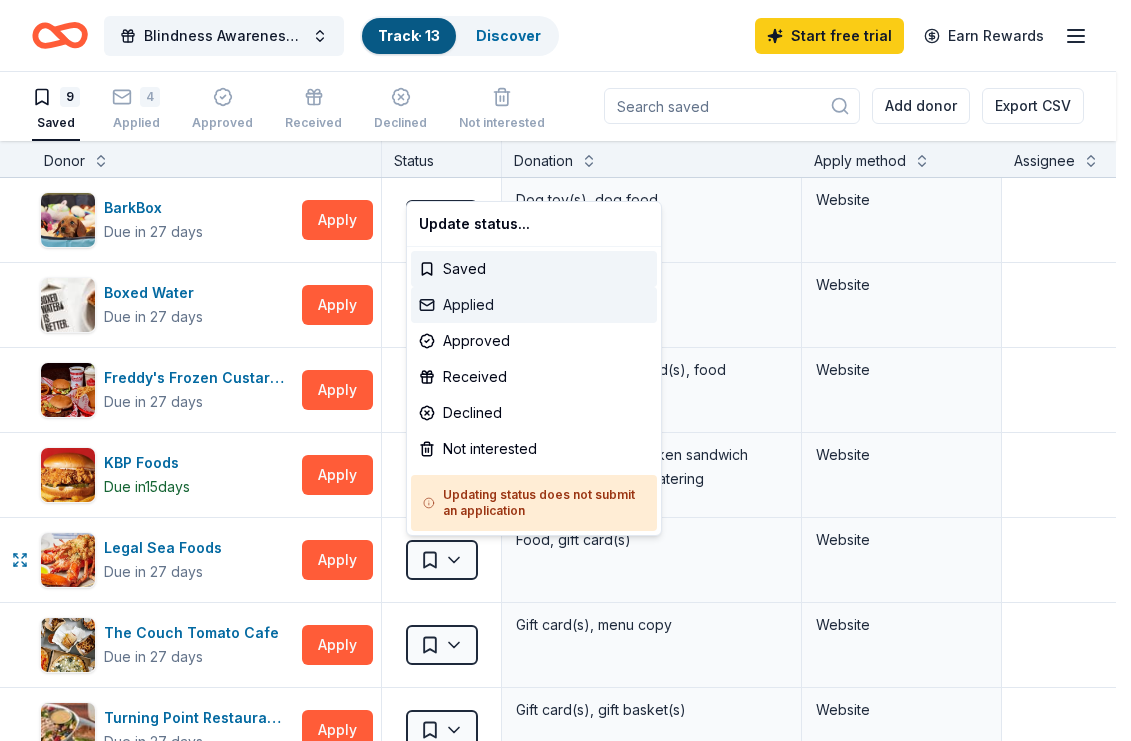 click on "Applied" at bounding box center [534, 305] 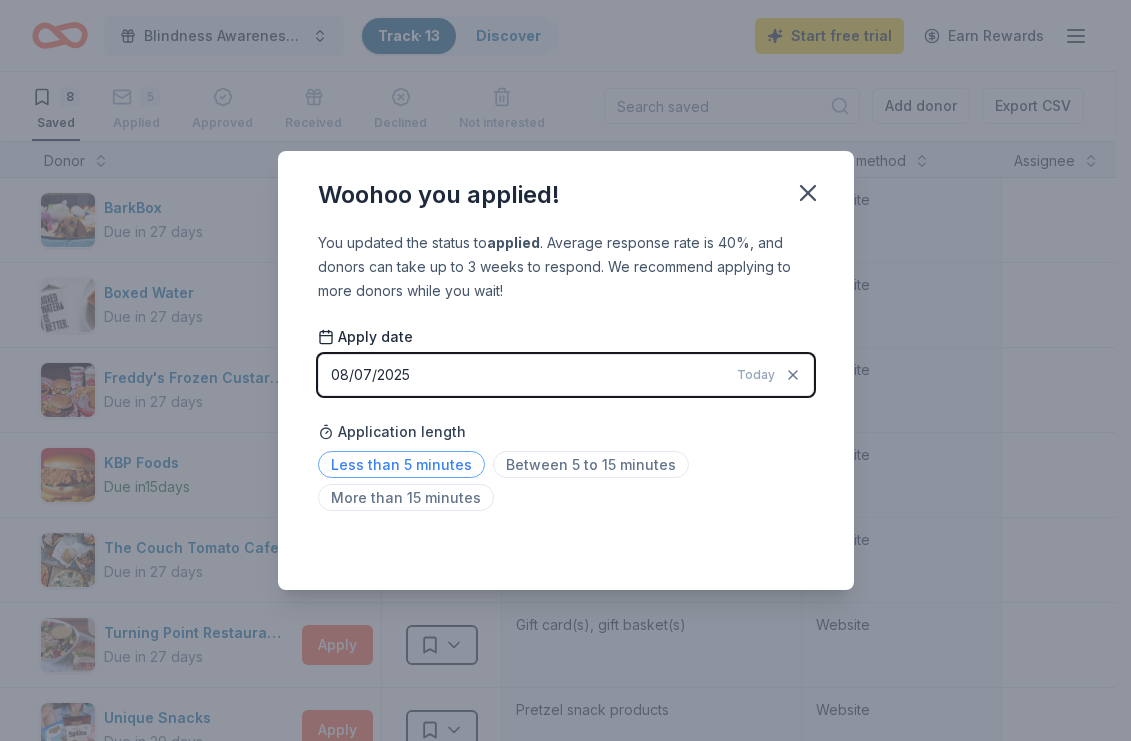 click on "Less than 5 minutes" at bounding box center (401, 464) 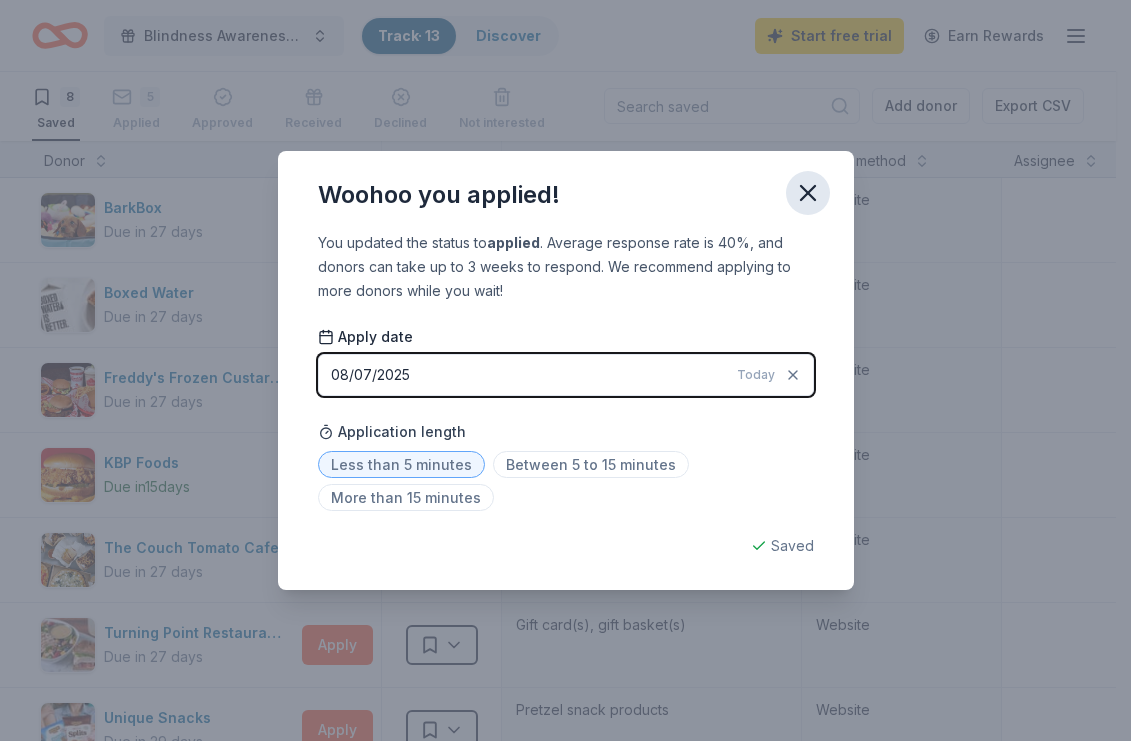 click 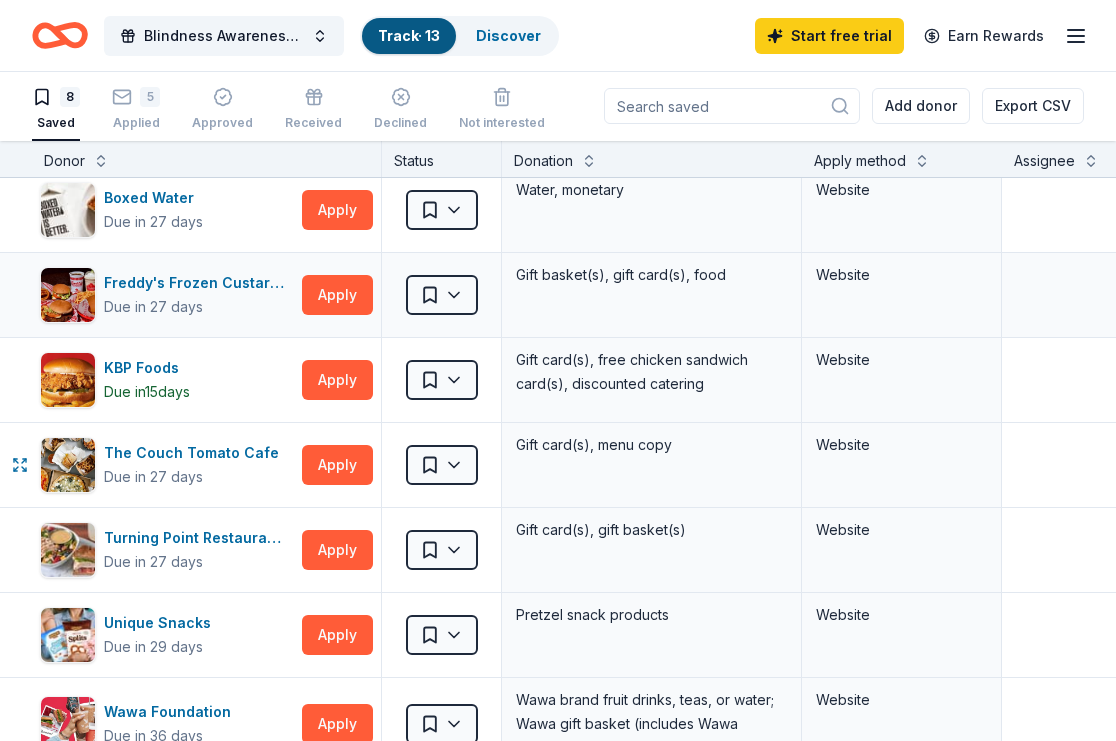 scroll, scrollTop: 0, scrollLeft: 0, axis: both 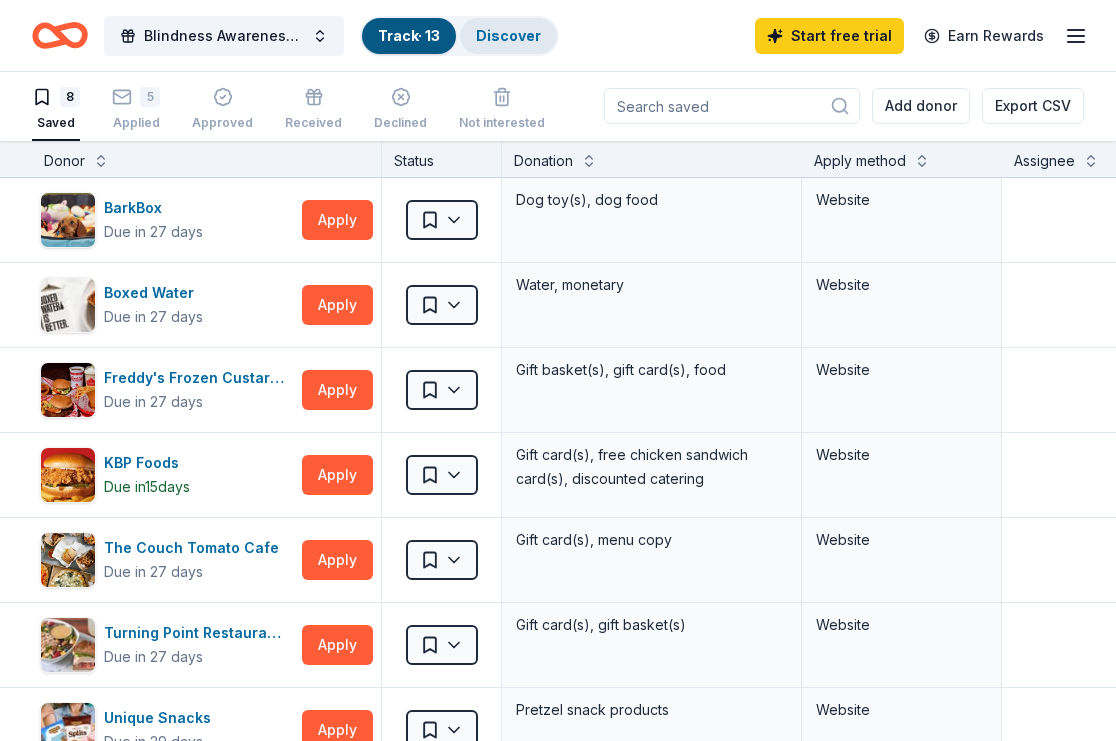 click on "Discover" at bounding box center (508, 35) 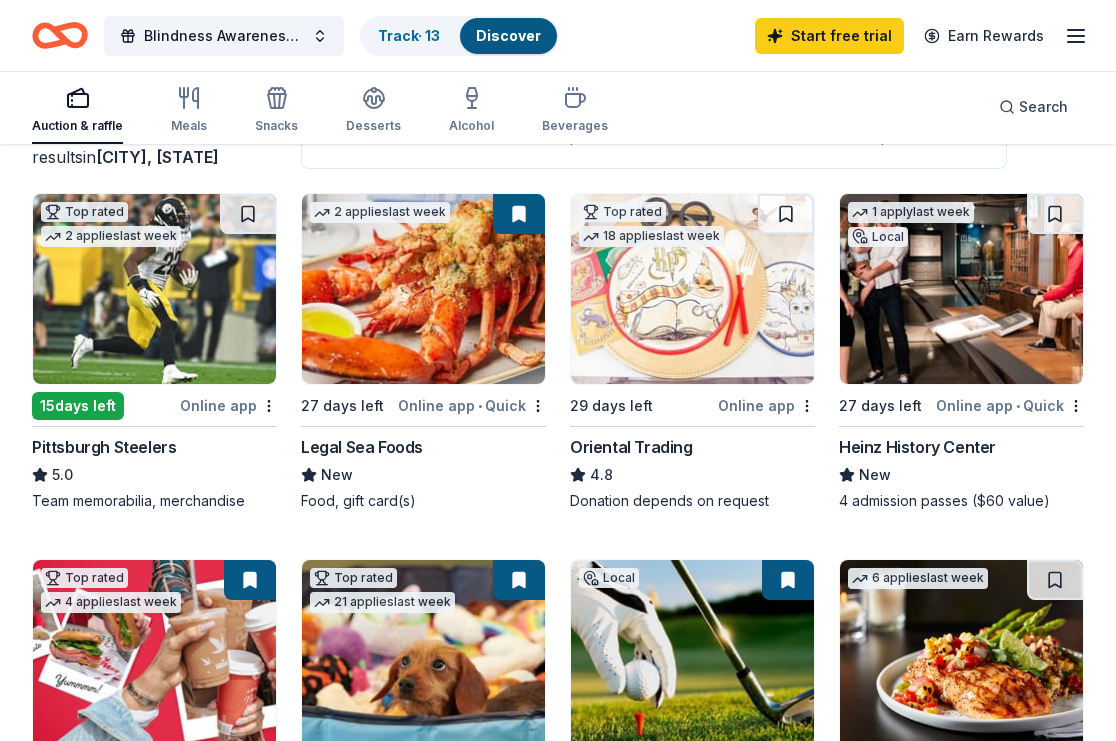 scroll, scrollTop: 200, scrollLeft: 0, axis: vertical 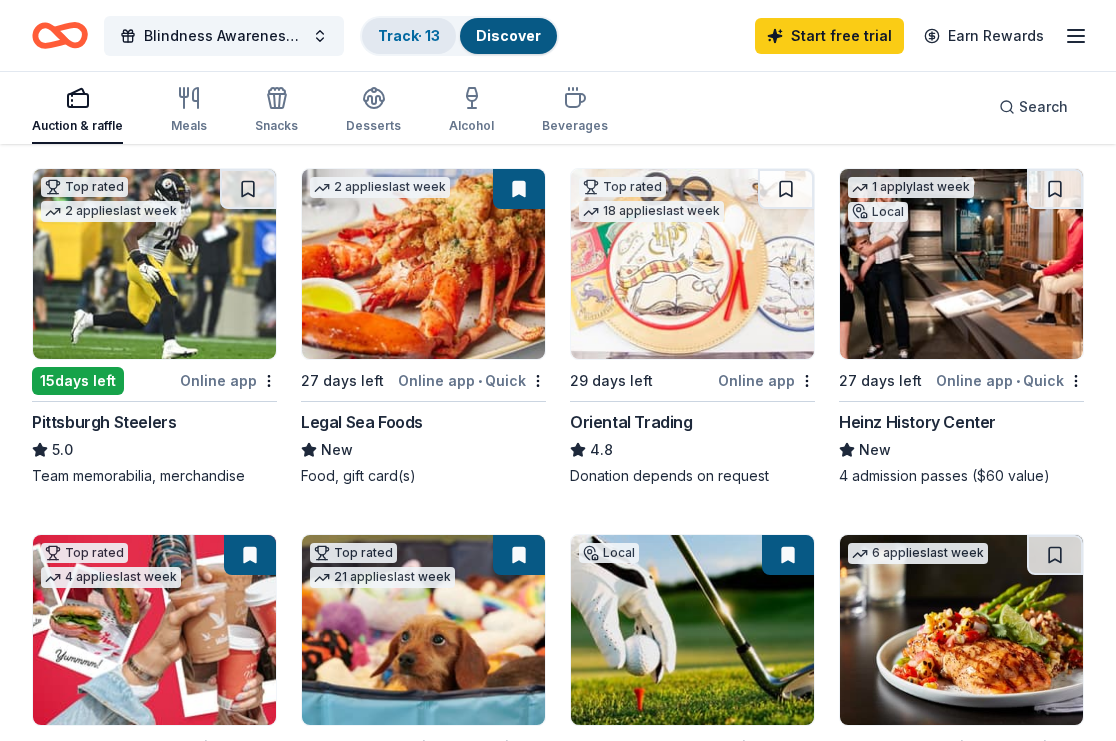 click on "Track  · 13" at bounding box center [409, 35] 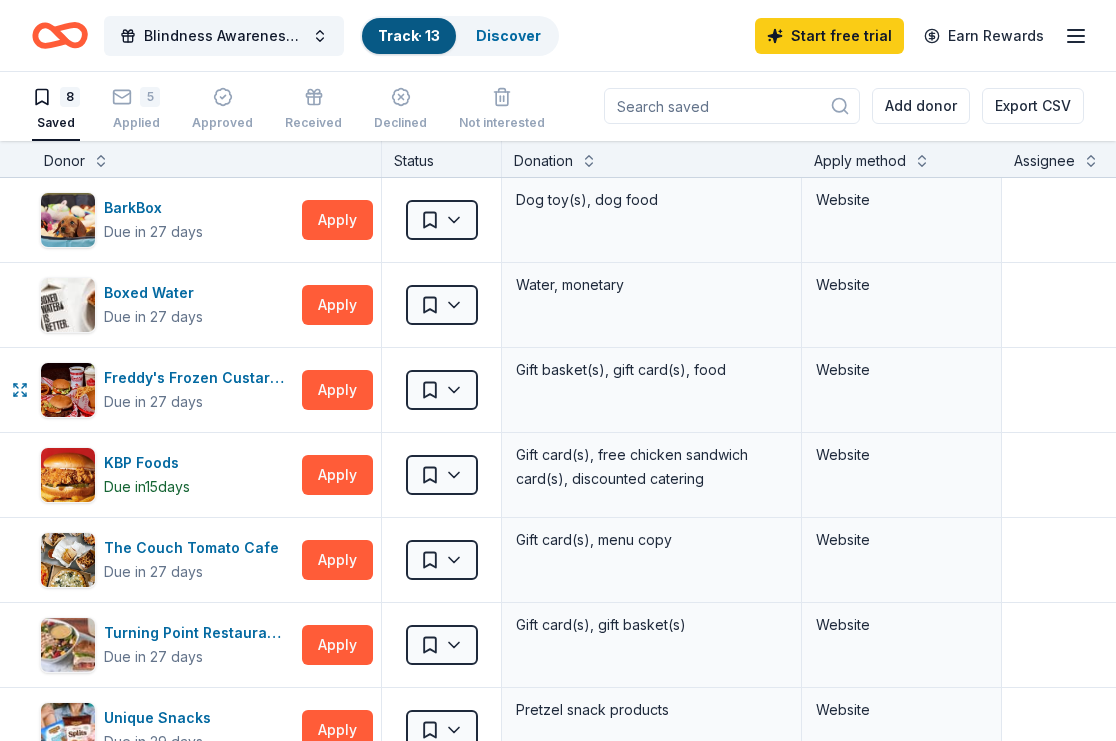 scroll, scrollTop: 0, scrollLeft: 0, axis: both 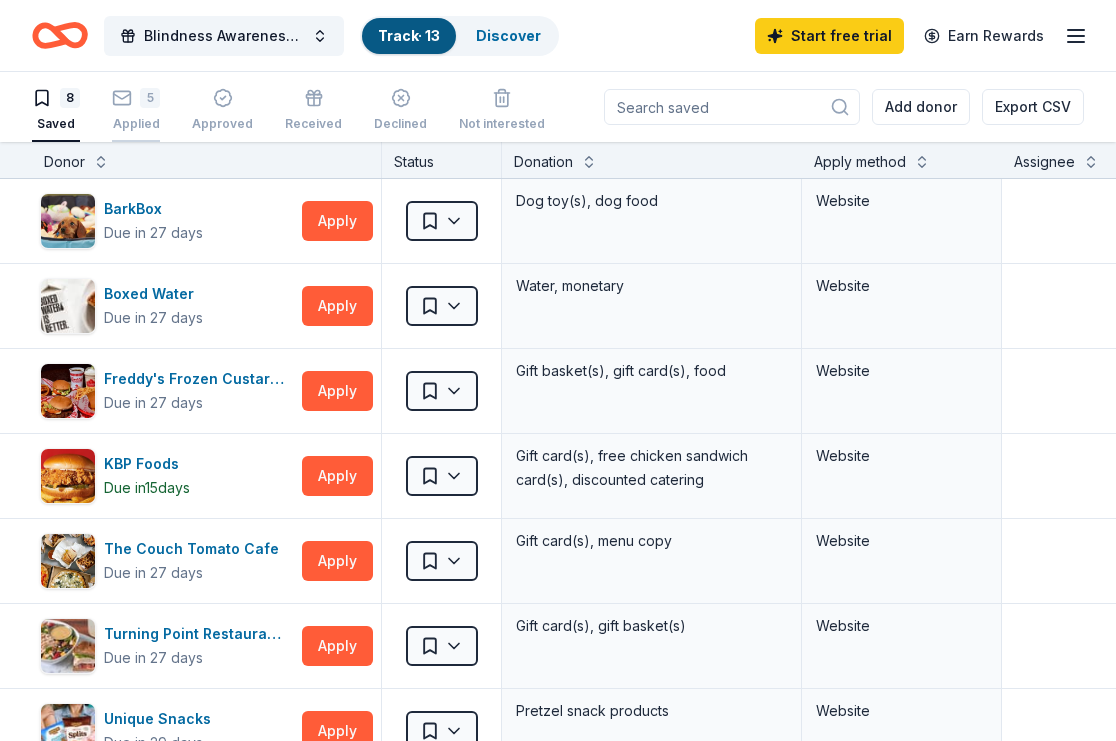 click on "5" at bounding box center [150, 98] 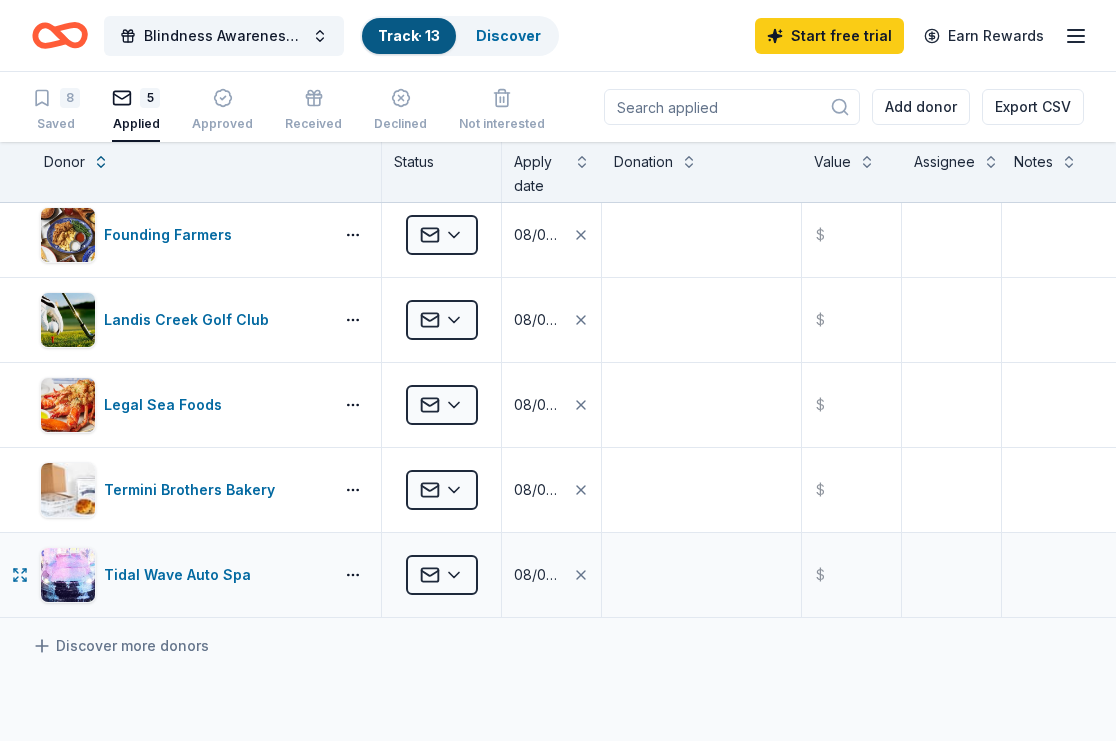 scroll, scrollTop: 0, scrollLeft: 0, axis: both 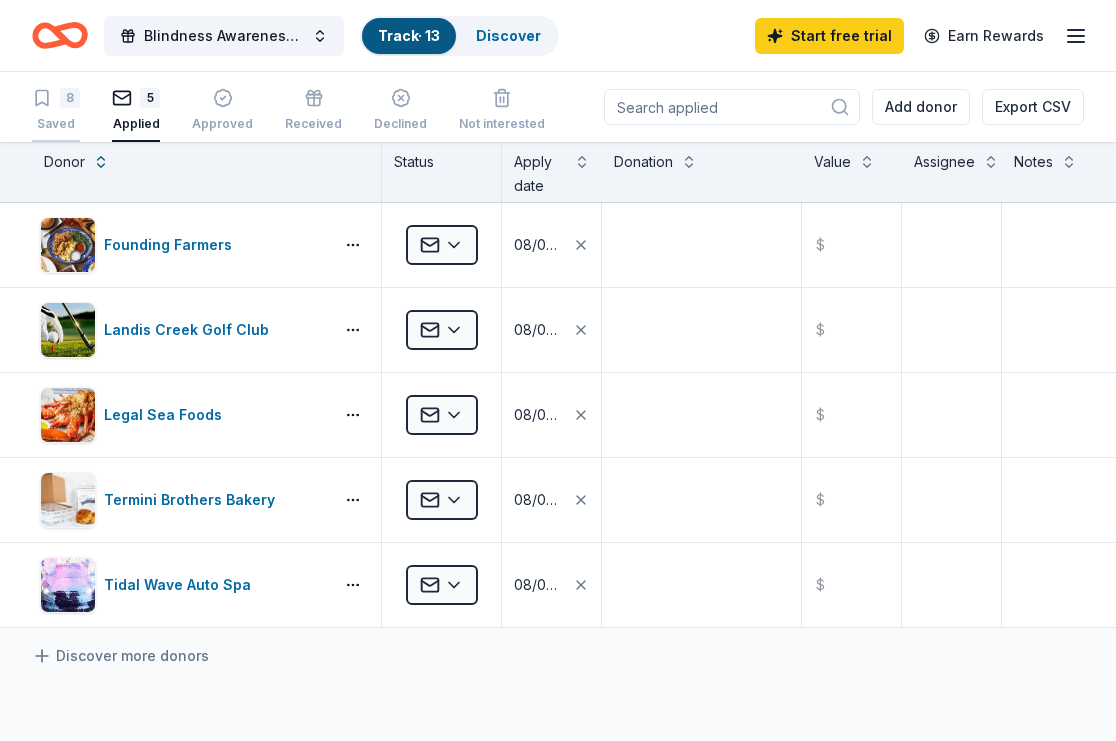 click on "8 Saved" at bounding box center (56, 110) 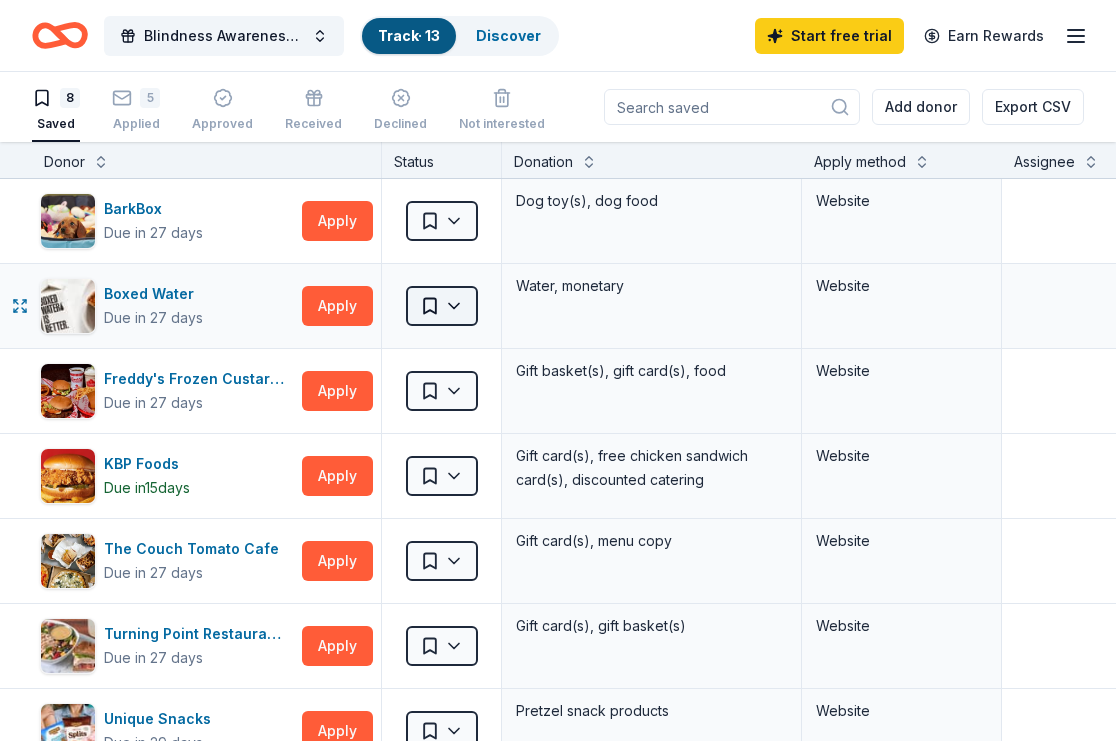click on "Blindness Awareness Showcase Track  · 13 Discover Start free  trial Earn Rewards 8 Saved 5 Applied Approved Received Declined Not interested Add donor Export CSV Donor Status Donation Apply method Assignee Notes BarkBox Due in 27 days Apply Saved Dog toy(s), dog food Website Boxed Water Due in 27 days Apply Saved Water, monetary Website Freddy's Frozen Custard & Steakburgers Due in 27 days Apply Saved Gift basket(s), gift card(s), food Website KBP Foods Due in  15  days Apply Saved Gift card(s), free chicken sandwich card(s), discounted catering Website The Couch Tomato Cafe Due in 27 days Apply Saved Gift card(s), menu copy Website Turning Point Restaurants Due in 27 days Apply Saved Gift card(s), gift basket(s) Website Unique Snacks Due in 29 days Apply Saved Pretzel snack products Website Wawa Foundation Due in 36 days Apply Saved Wawa brand fruit drinks, teas, or water; Wawa gift basket (includes Wawa products and coupons) Website   Discover more donors Saved" at bounding box center (558, 370) 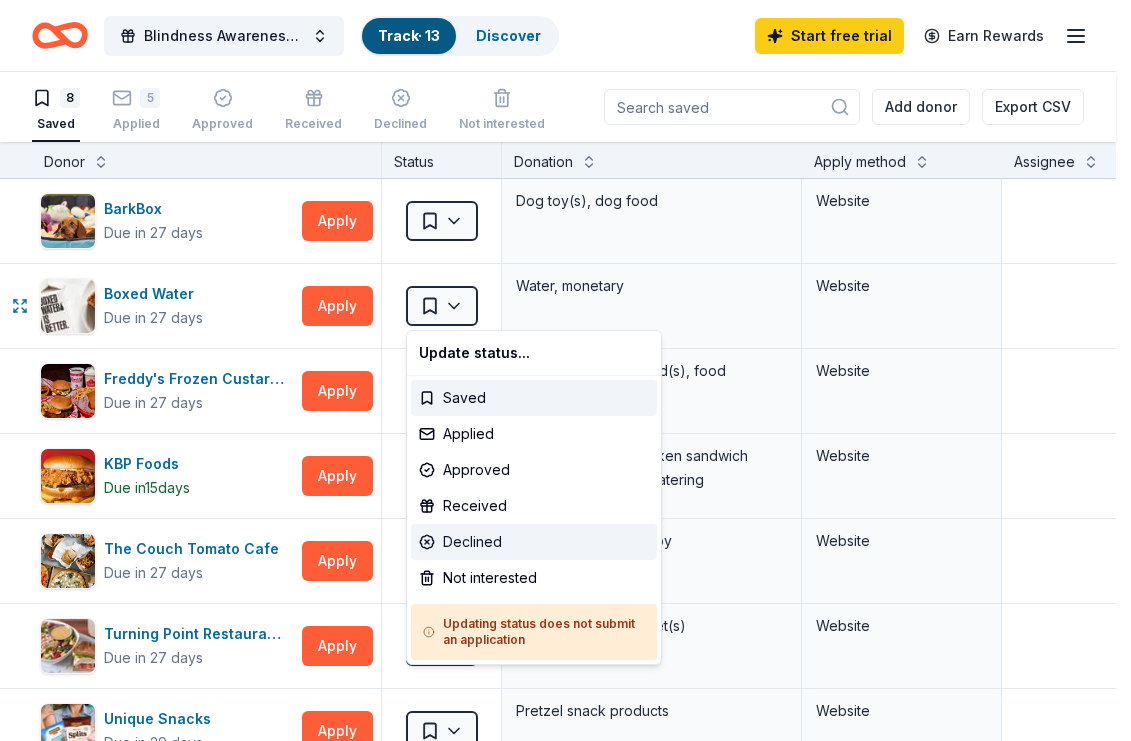 click on "Declined" at bounding box center (534, 542) 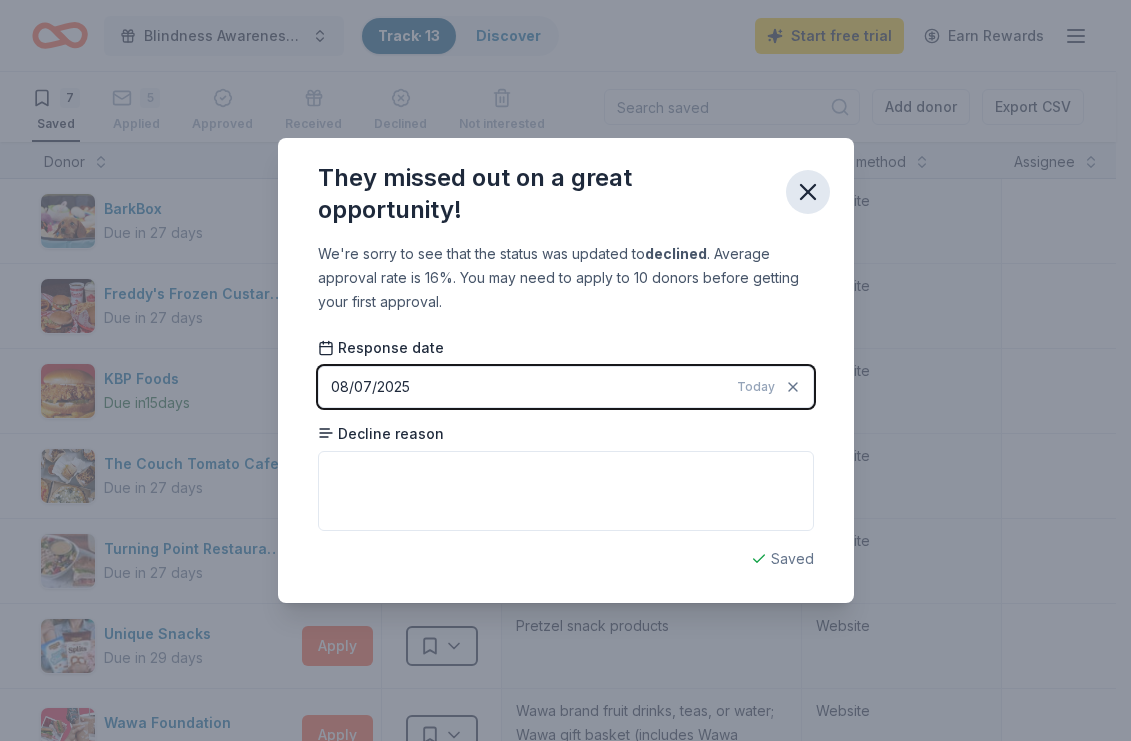 click 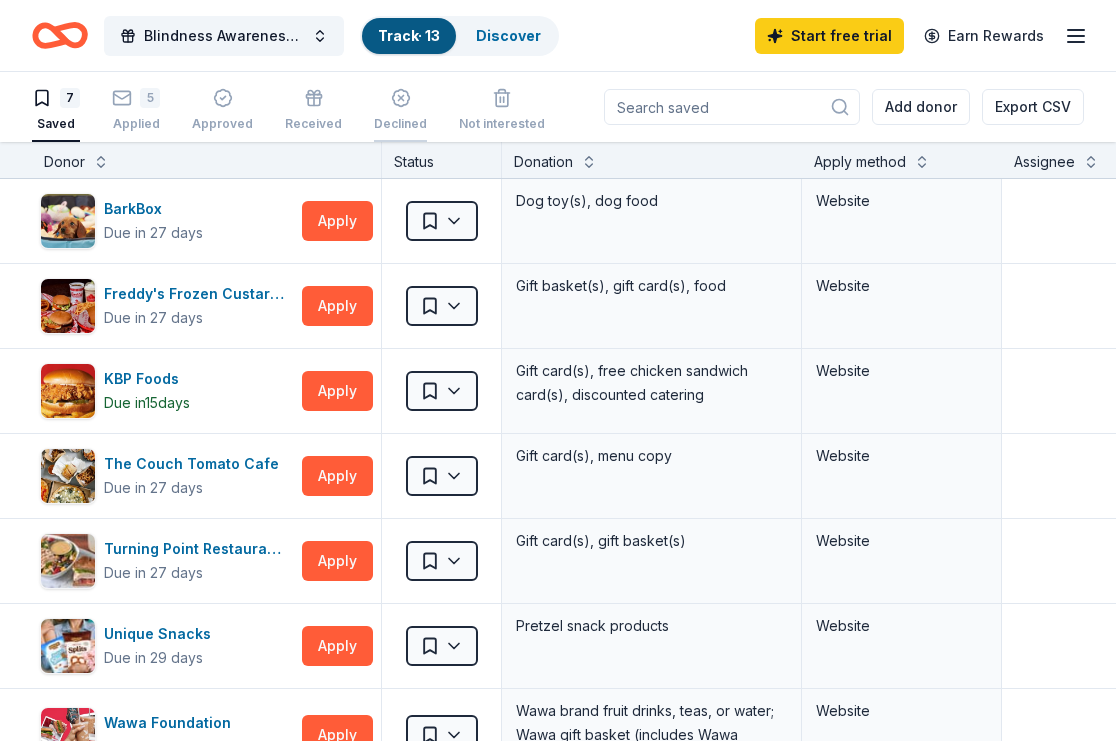 click on "Declined" at bounding box center [400, 113] 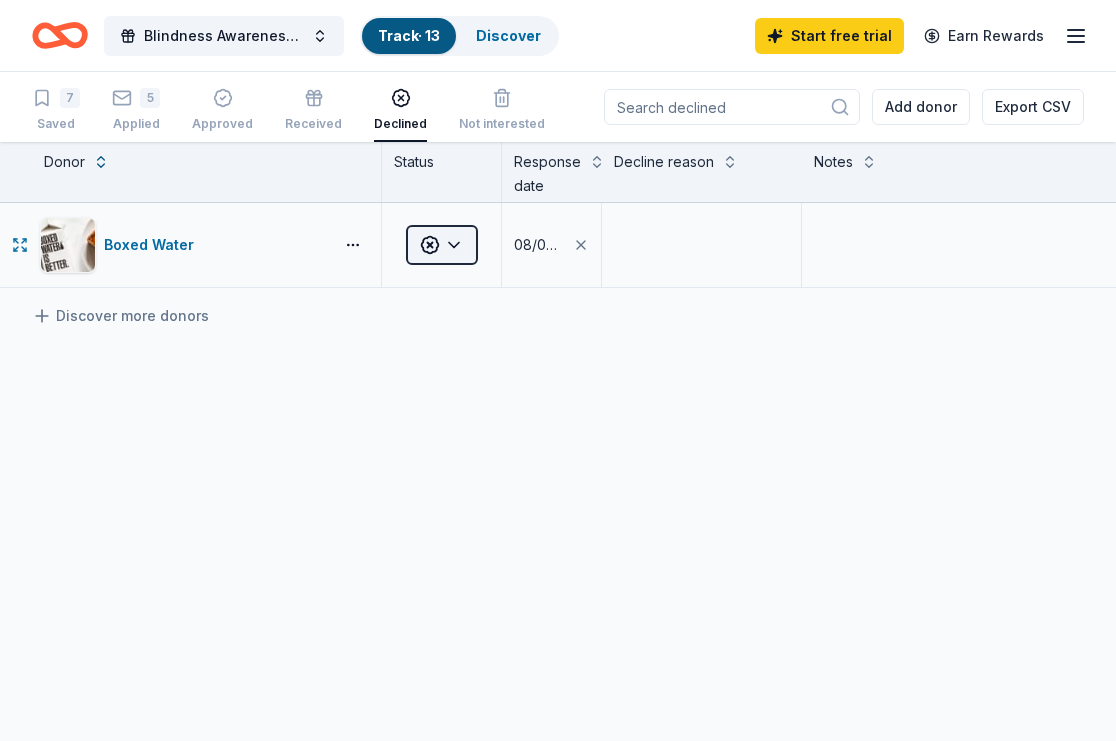 click on "Blindness Awareness Showcase Track  · 13 Discover Start free  trial Earn Rewards 7 Saved 5 Applied Approved Received Declined Not interested Add donor Export CSV Donor Status Response date Decline reason Notes Boxed Water Declined 08/07/2025   Discover more donors Saved" at bounding box center (558, 370) 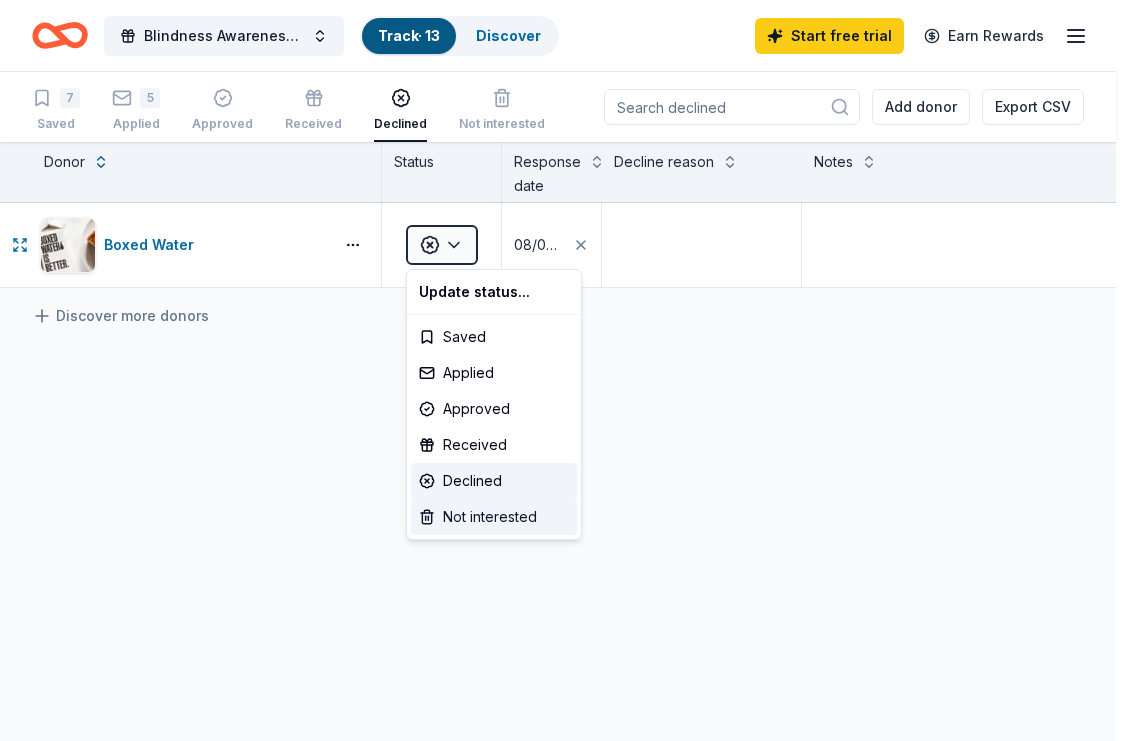 click on "Not interested" at bounding box center [494, 517] 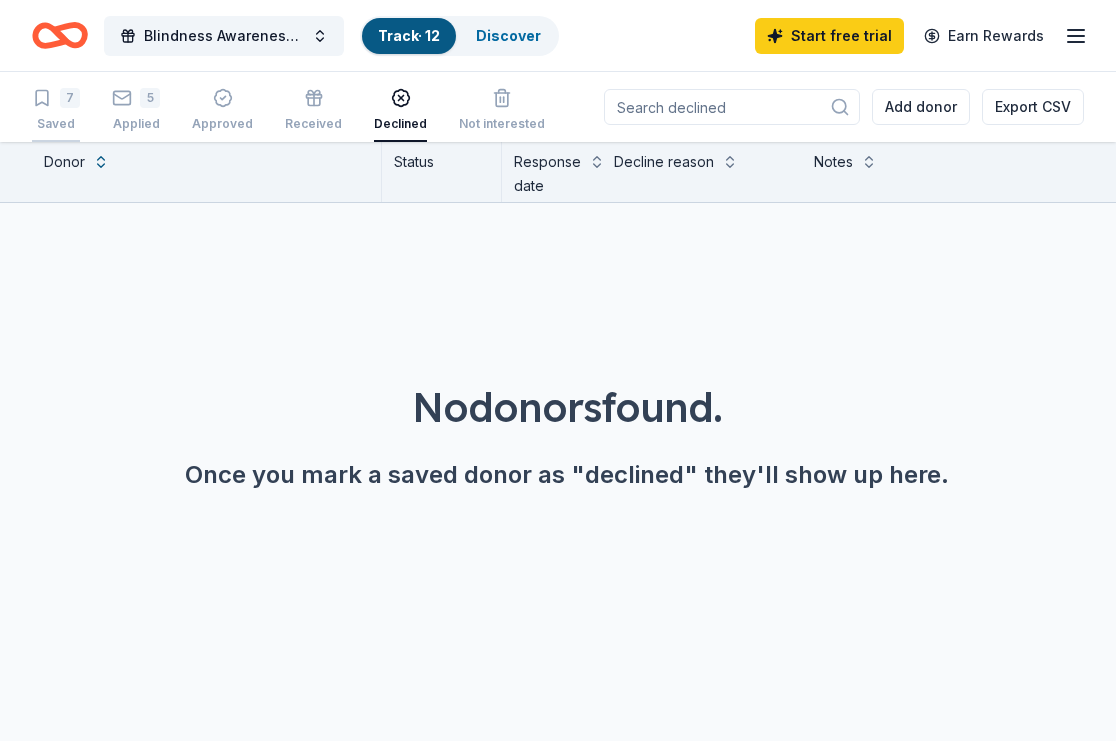 click on "Saved" at bounding box center [56, 124] 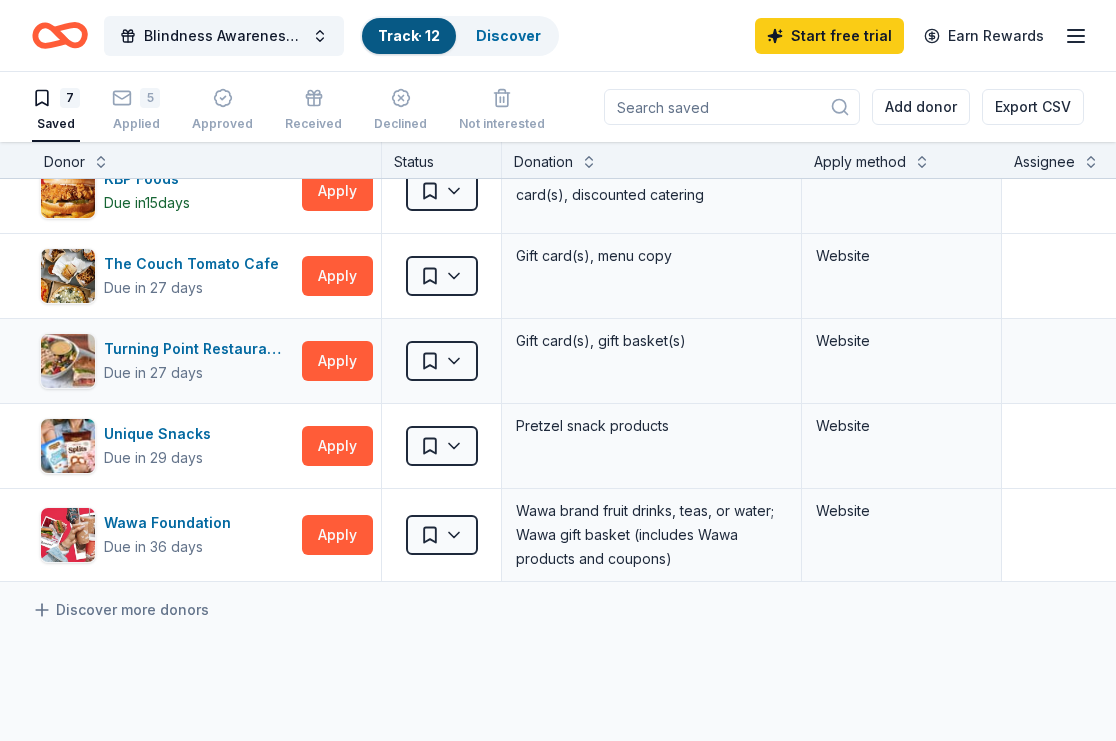 scroll, scrollTop: 0, scrollLeft: 0, axis: both 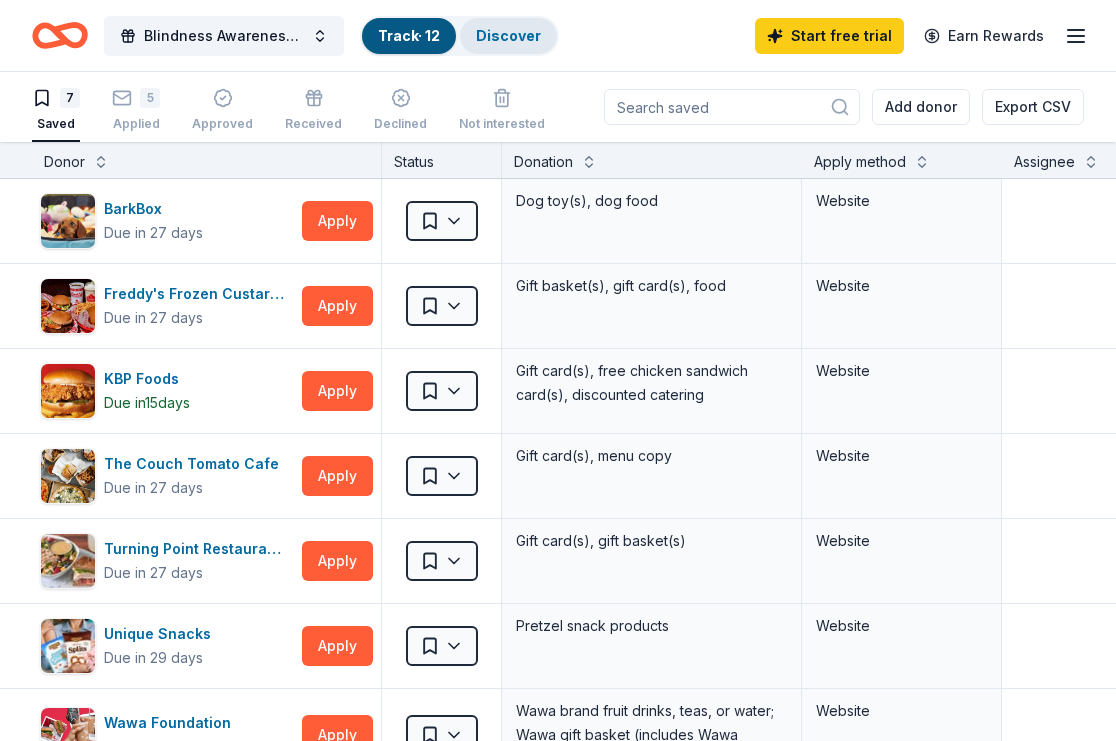 click on "Discover" at bounding box center [508, 35] 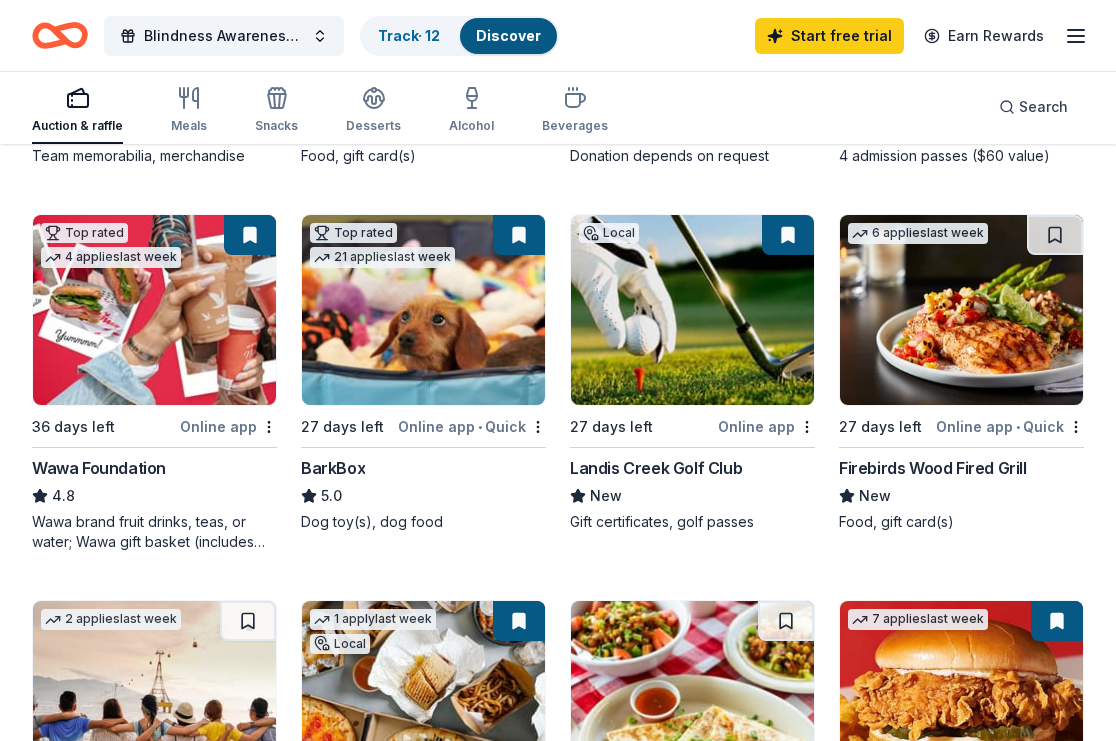 scroll, scrollTop: 500, scrollLeft: 0, axis: vertical 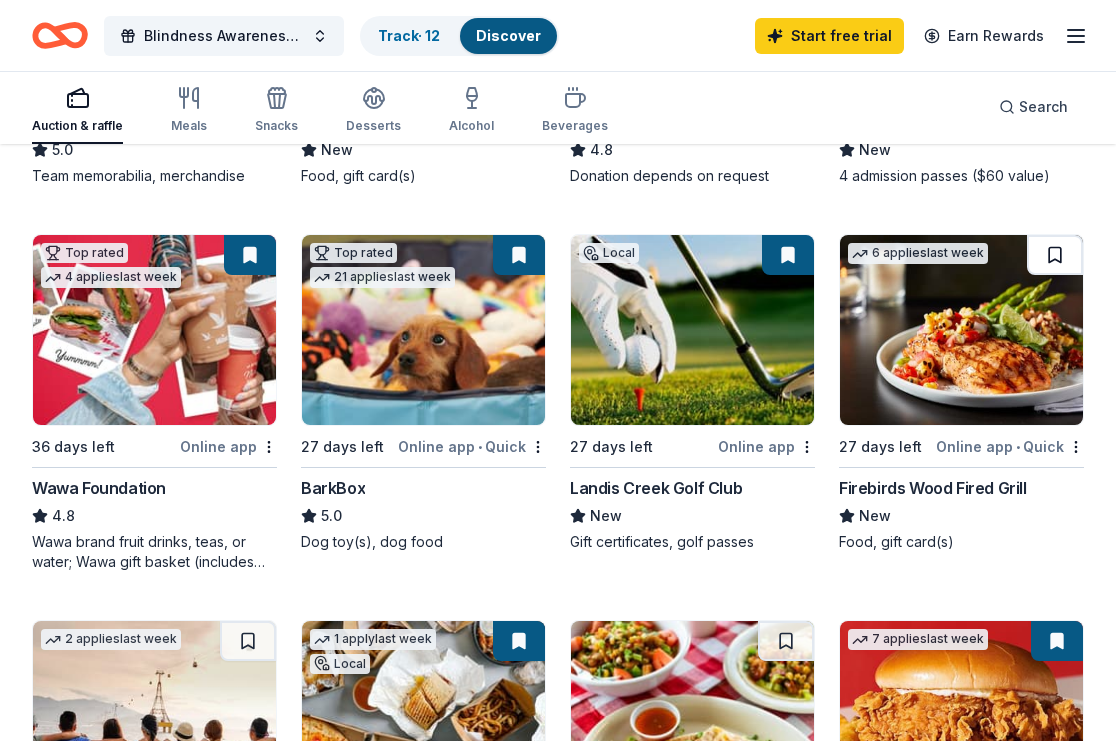 click at bounding box center (1055, 255) 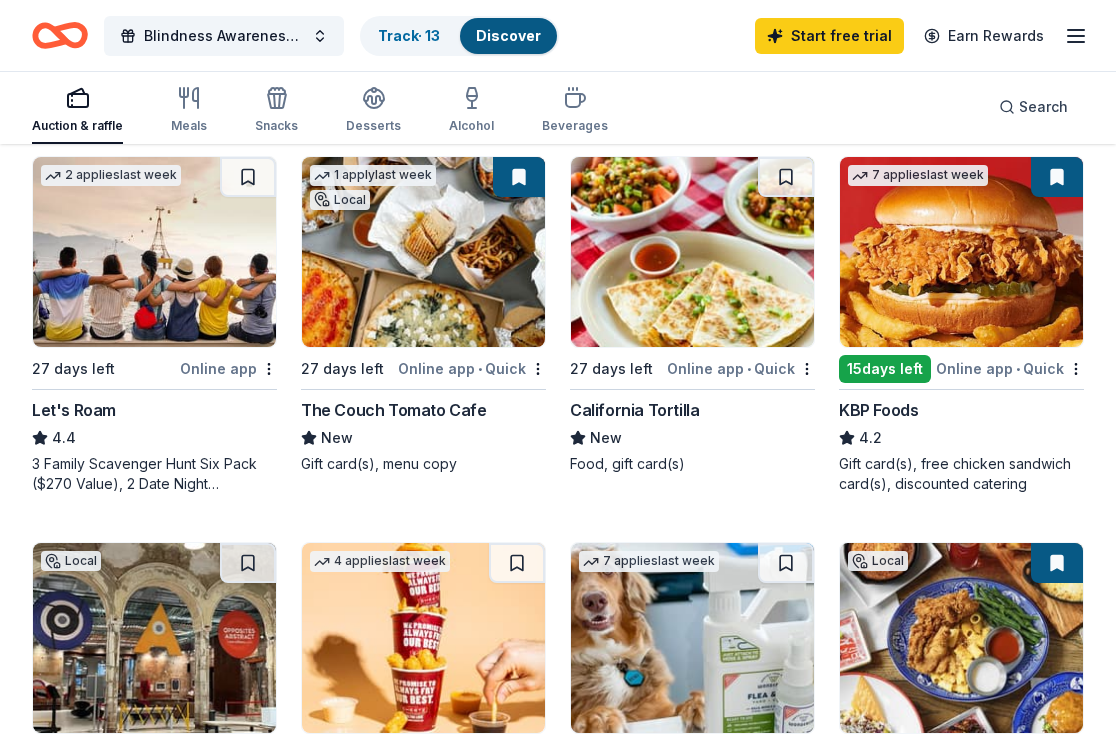 scroll, scrollTop: 1000, scrollLeft: 0, axis: vertical 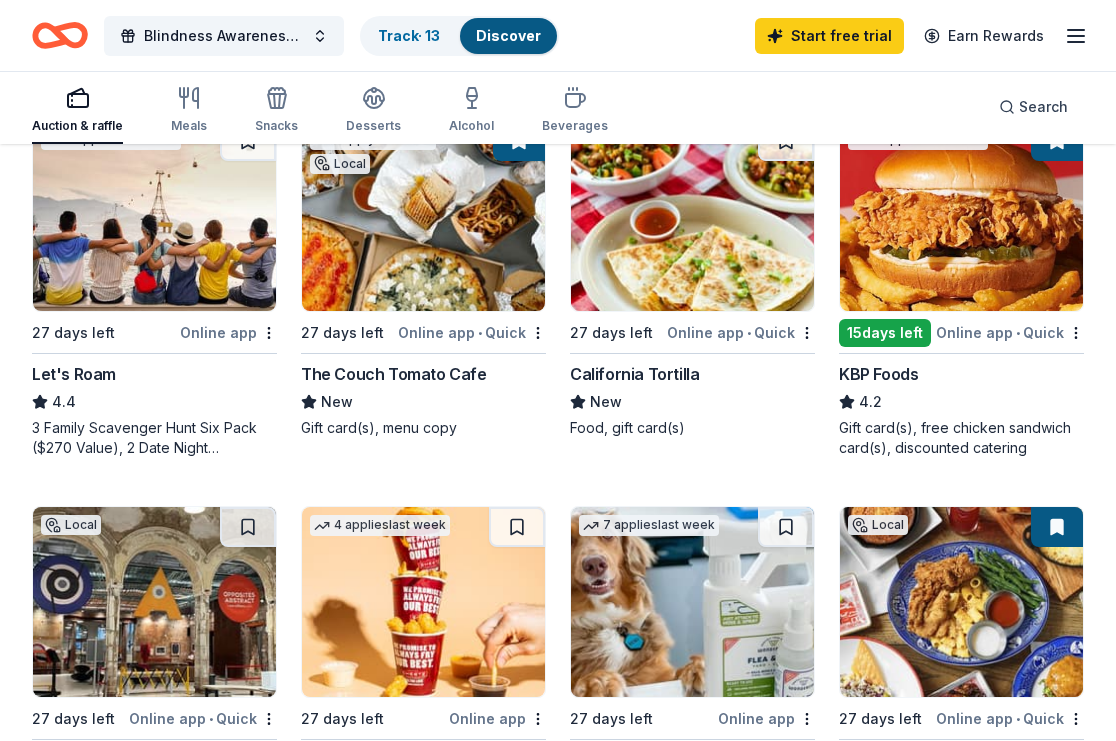 click on "KBP Foods" at bounding box center [878, 374] 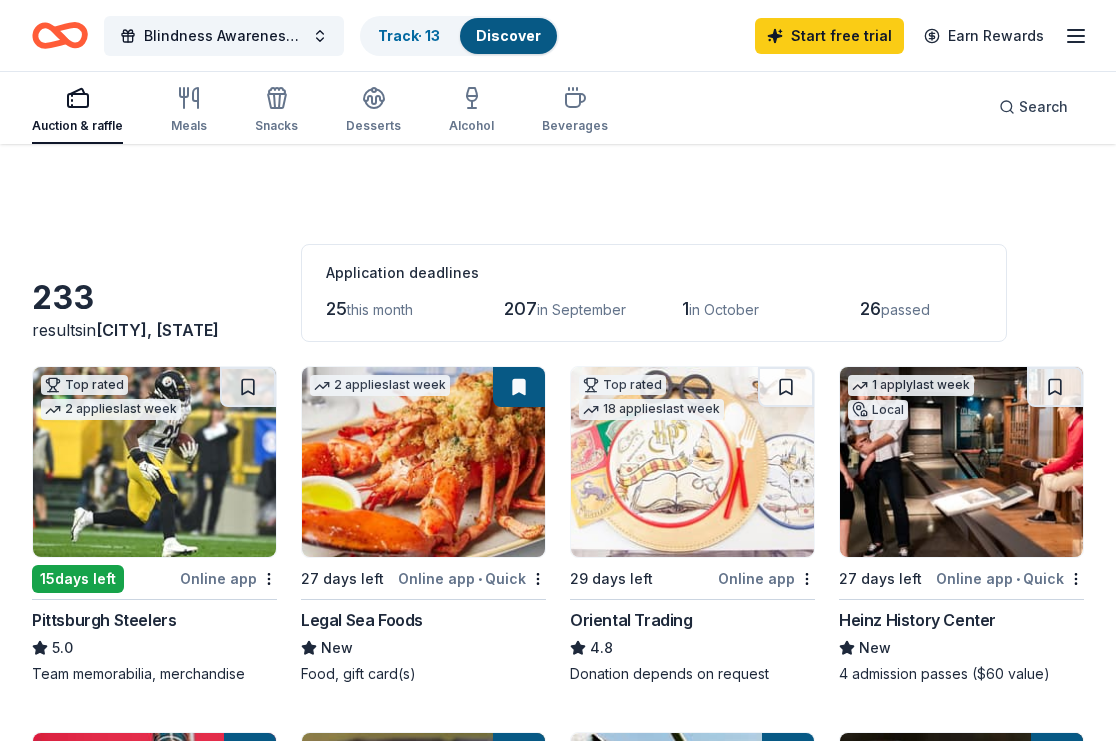 scroll, scrollTop: 0, scrollLeft: 0, axis: both 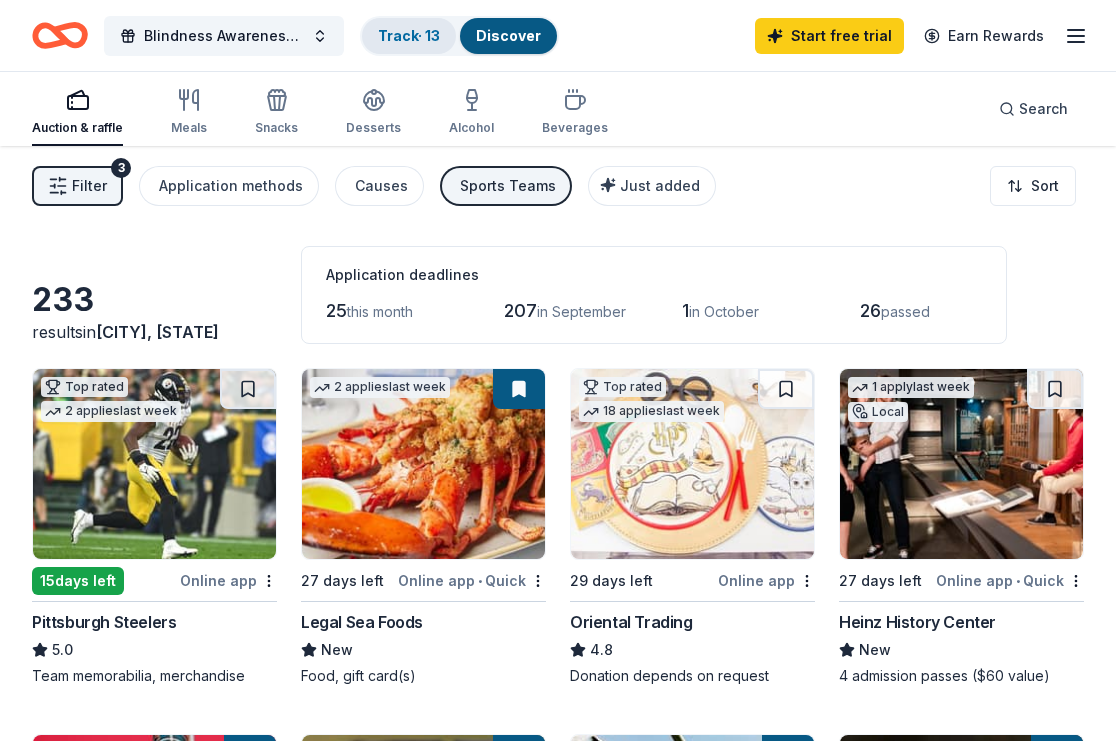 click on "Track  · 13" at bounding box center (409, 35) 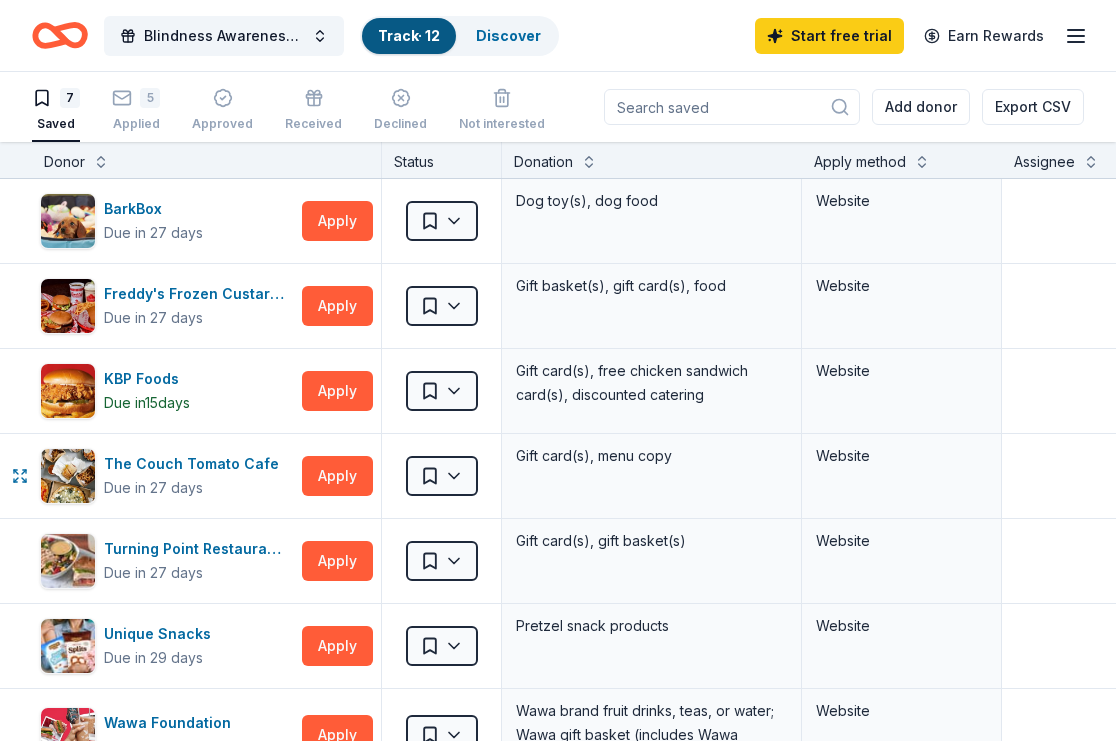 scroll, scrollTop: 1, scrollLeft: 0, axis: vertical 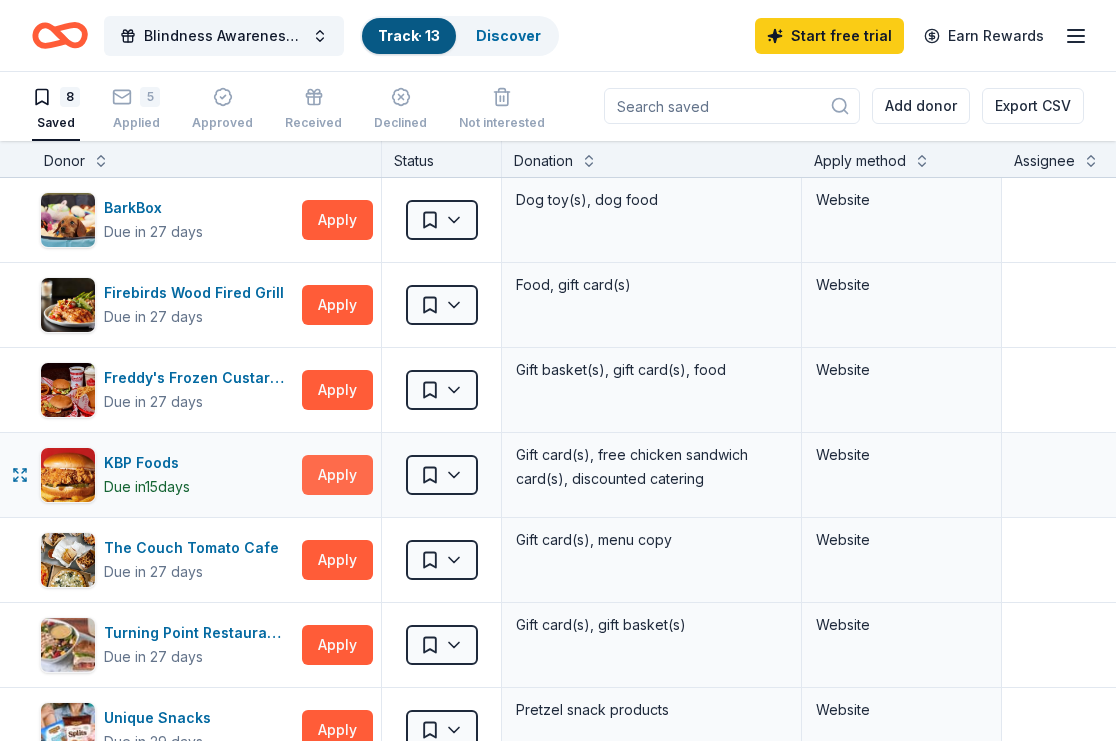 click on "Apply" at bounding box center (337, 475) 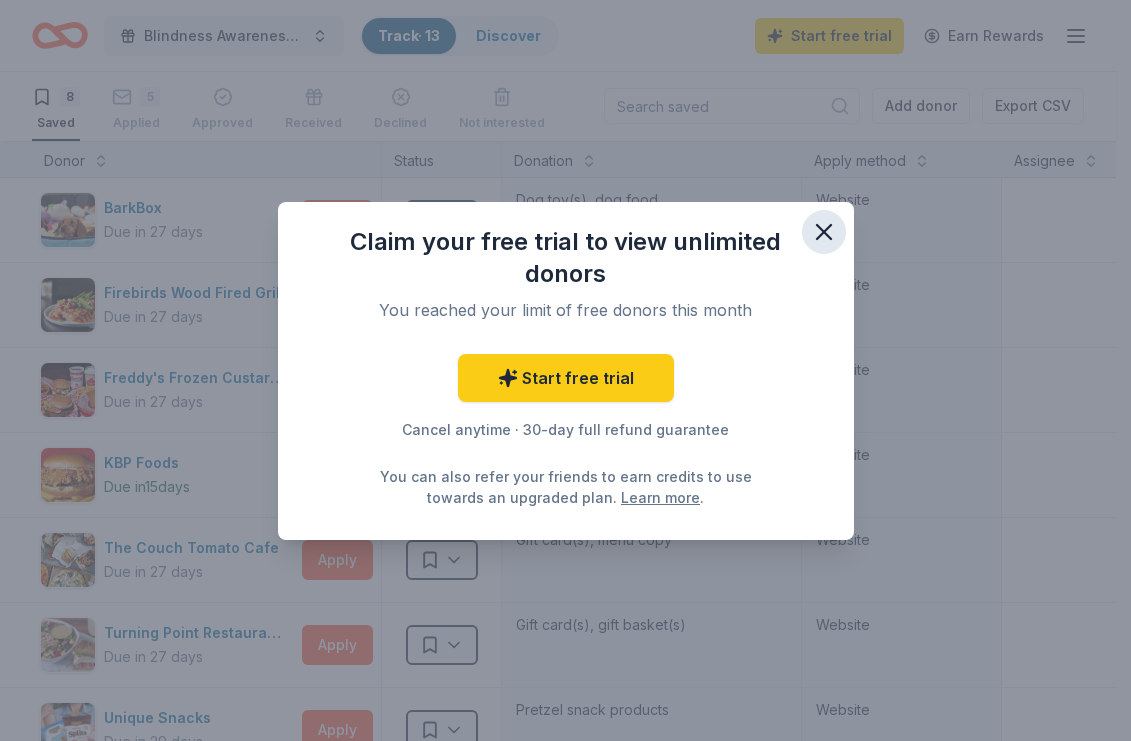 click 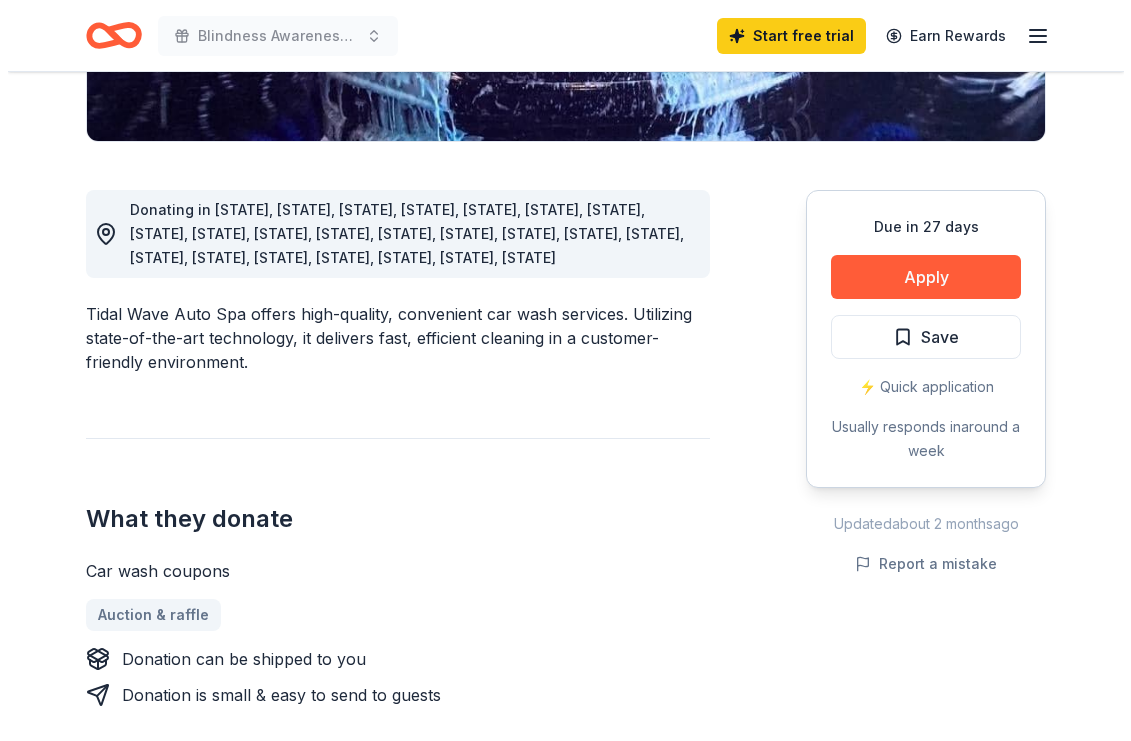 scroll, scrollTop: 500, scrollLeft: 0, axis: vertical 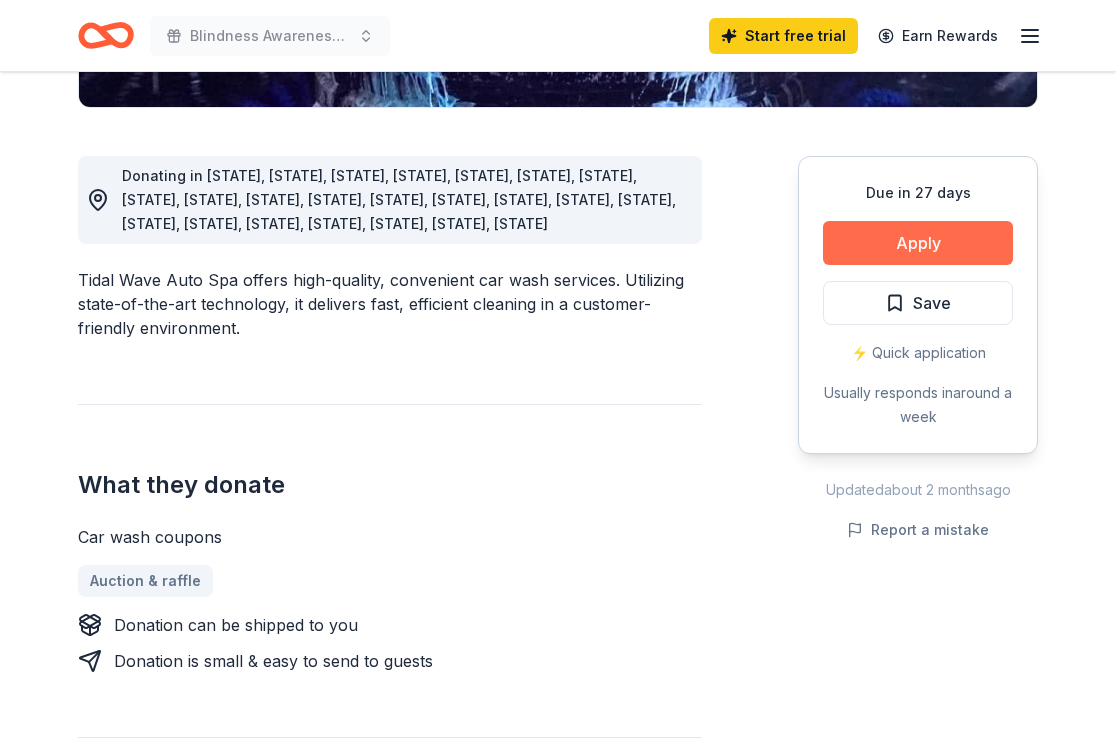 click on "Apply" at bounding box center (918, 243) 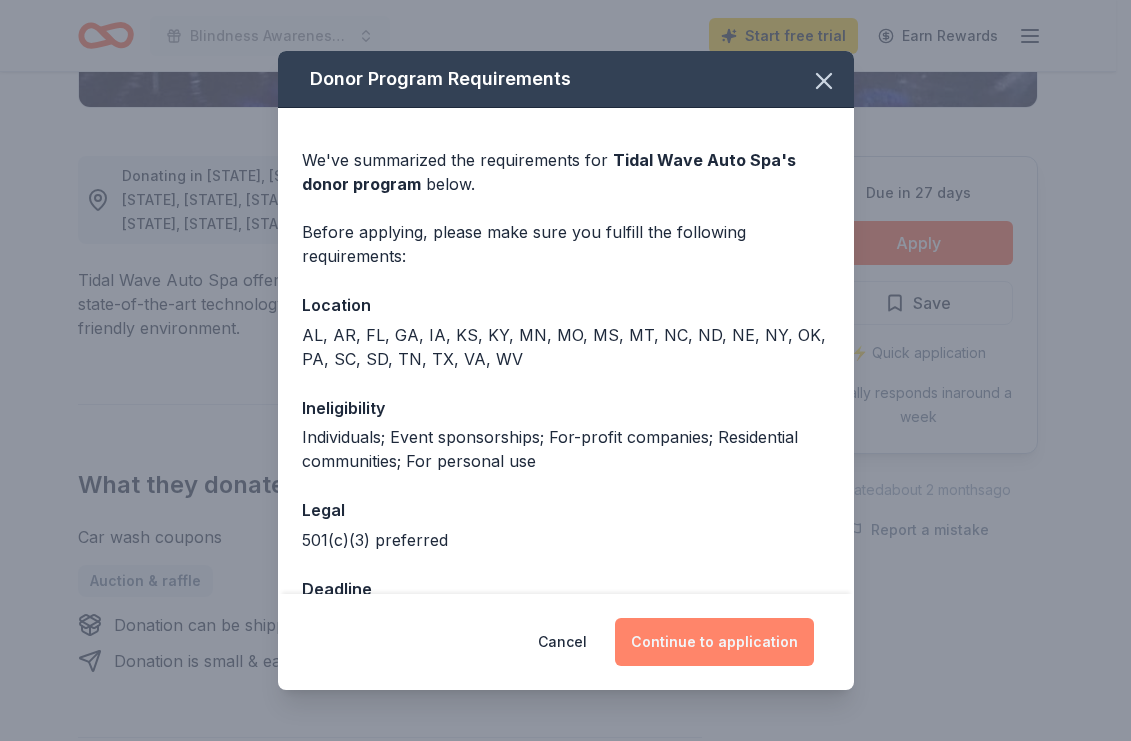 click on "Continue to application" at bounding box center (714, 642) 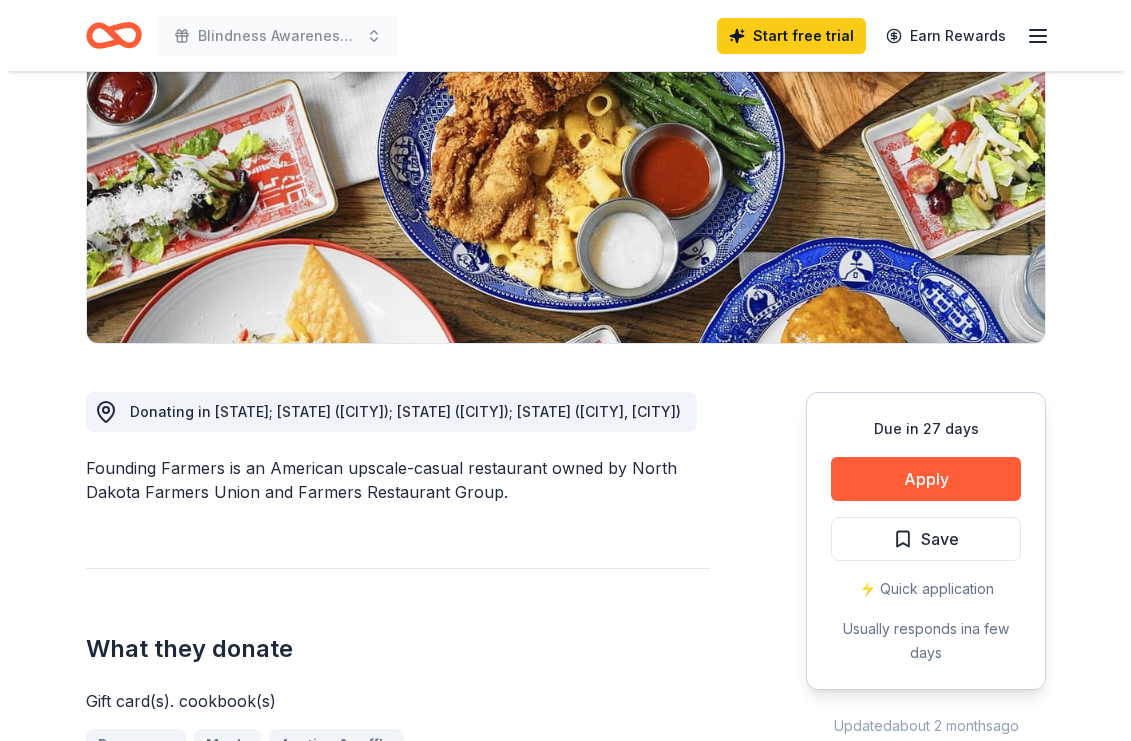 scroll, scrollTop: 300, scrollLeft: 0, axis: vertical 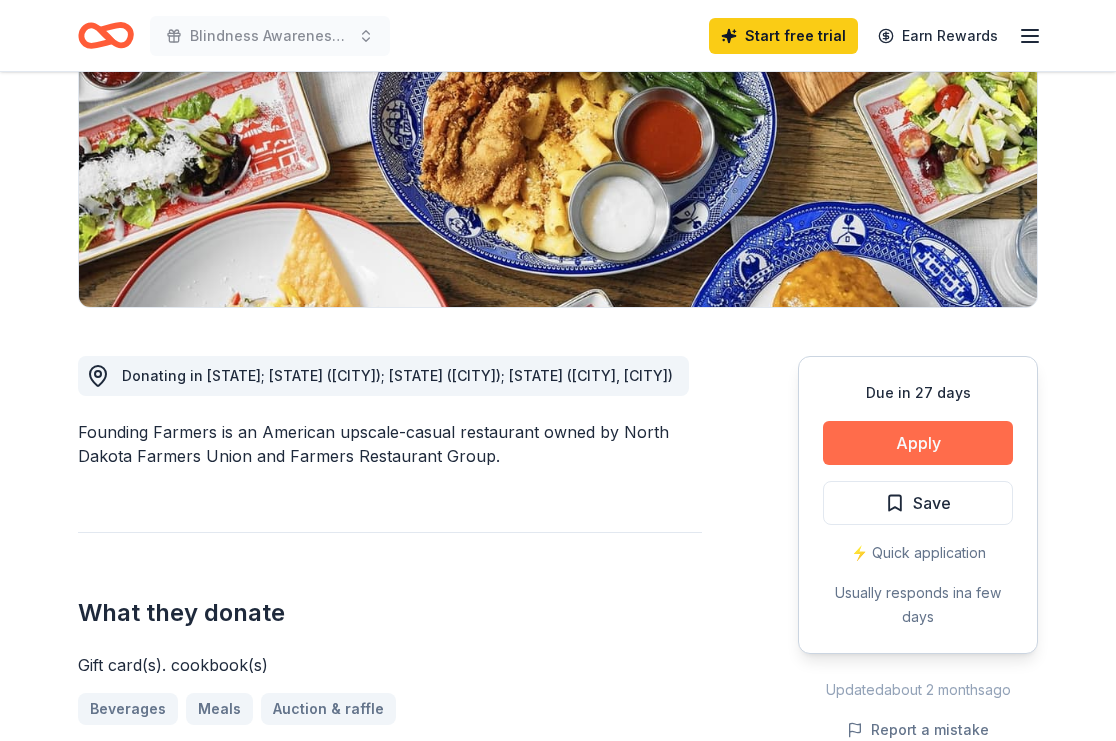 click on "Apply" at bounding box center (918, 443) 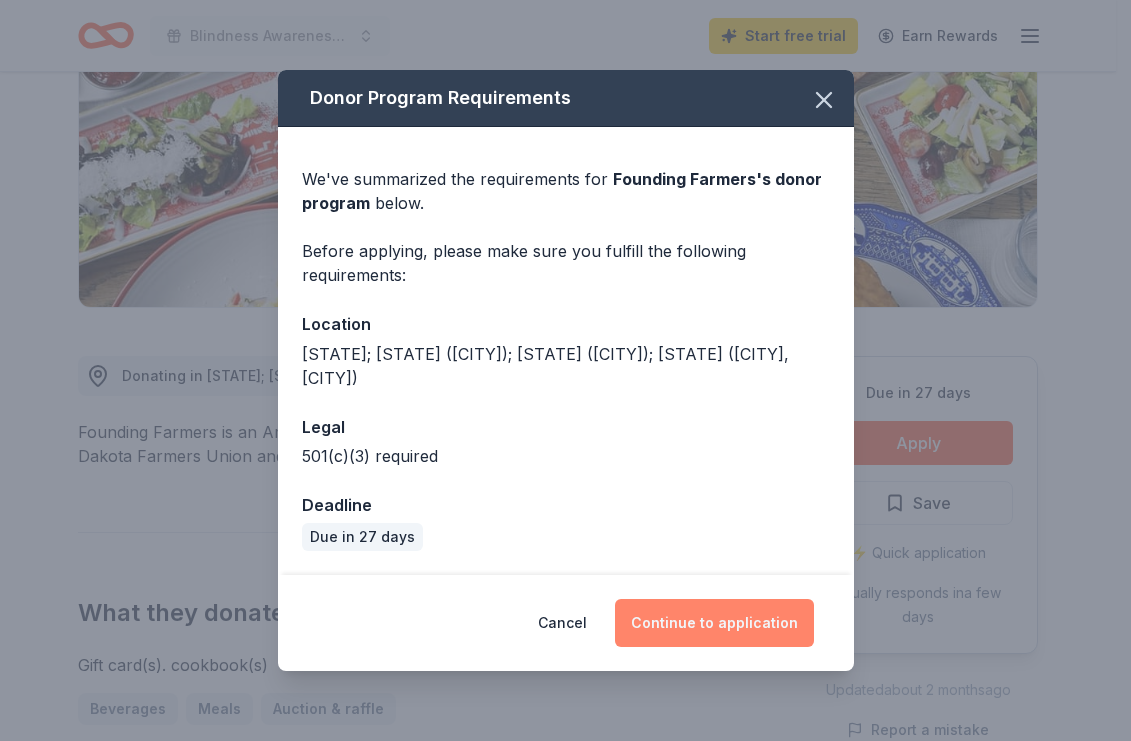 click on "Continue to application" at bounding box center (714, 623) 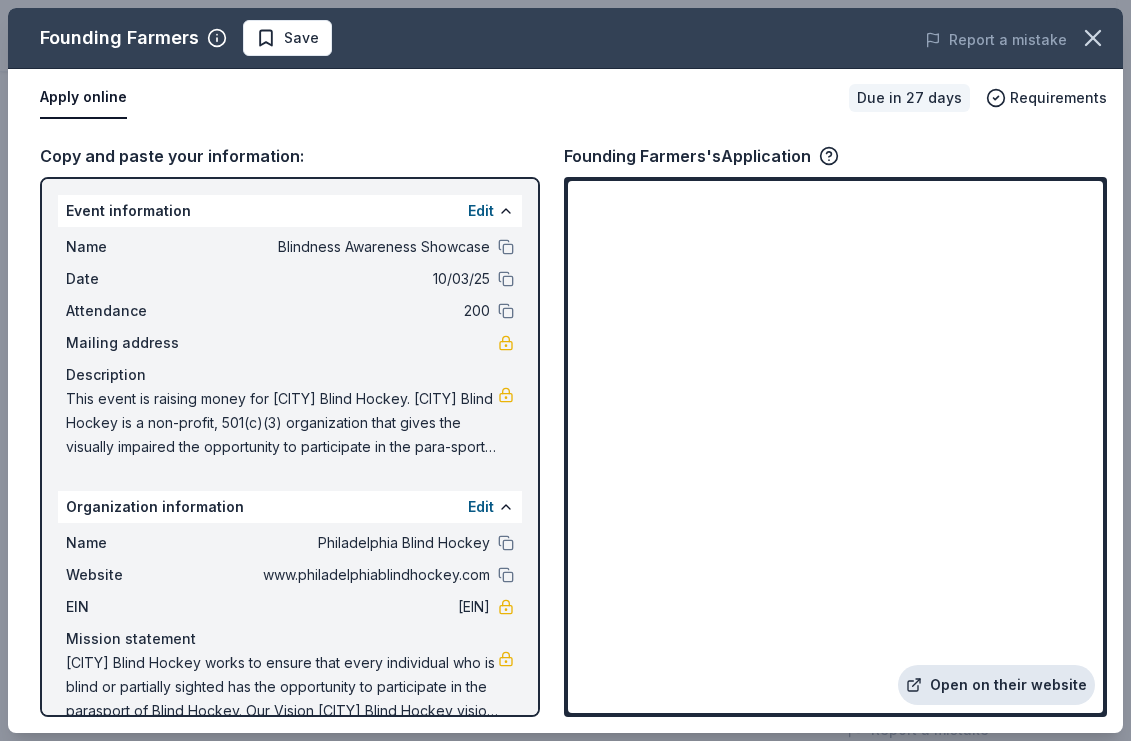 click on "Open on their website" at bounding box center [996, 685] 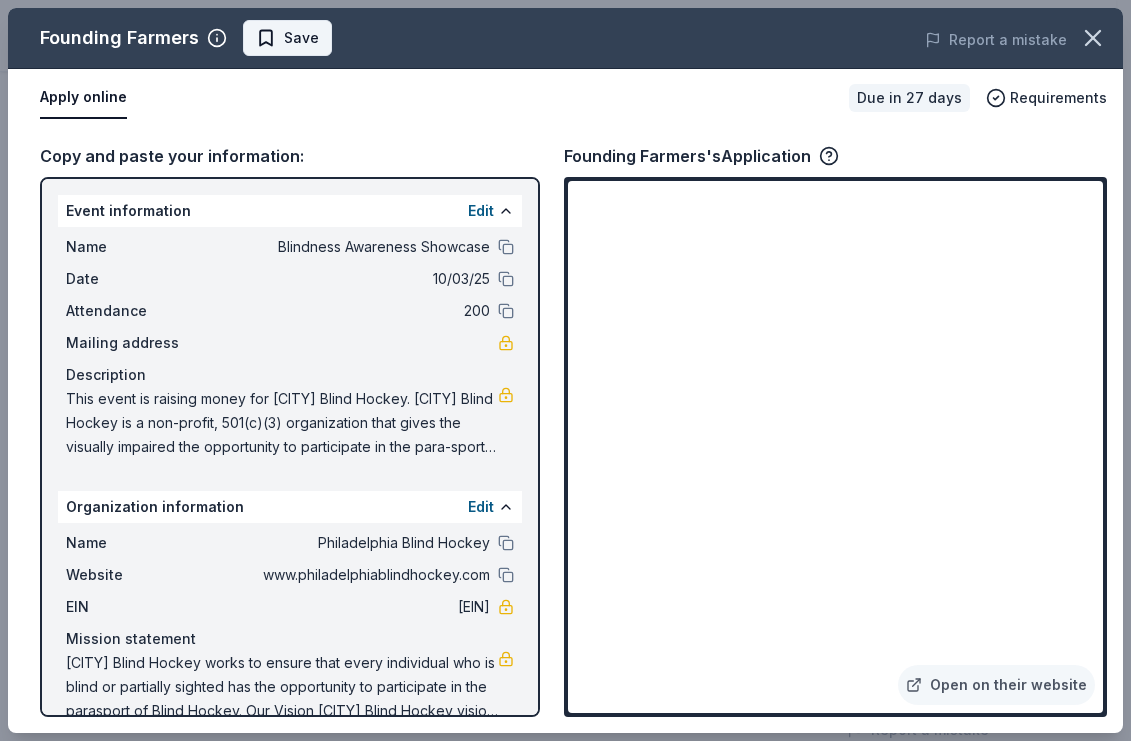 click on "Save" at bounding box center (287, 38) 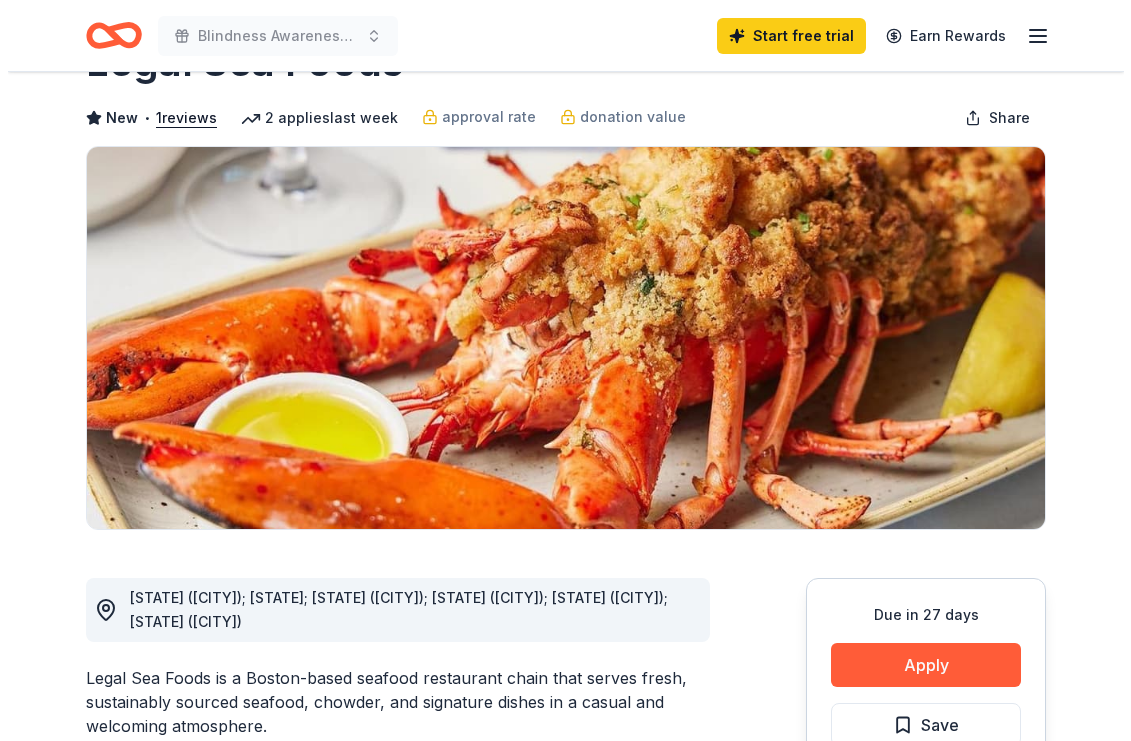 scroll, scrollTop: 200, scrollLeft: 0, axis: vertical 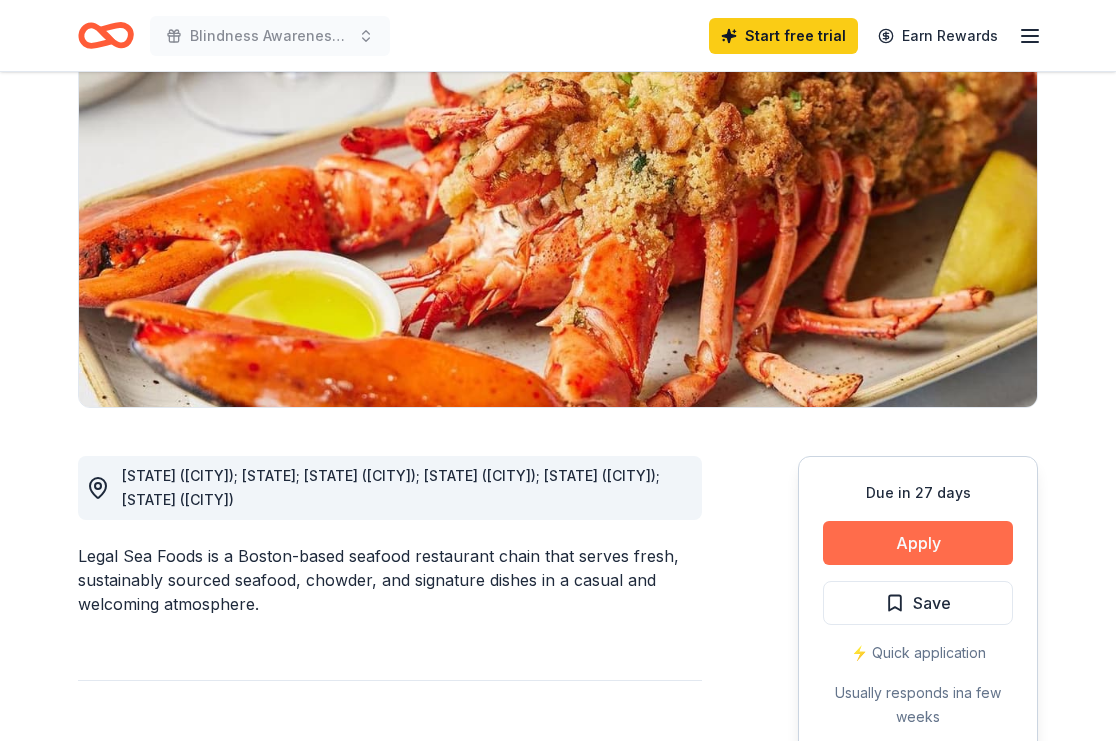 click on "Apply" at bounding box center [918, 543] 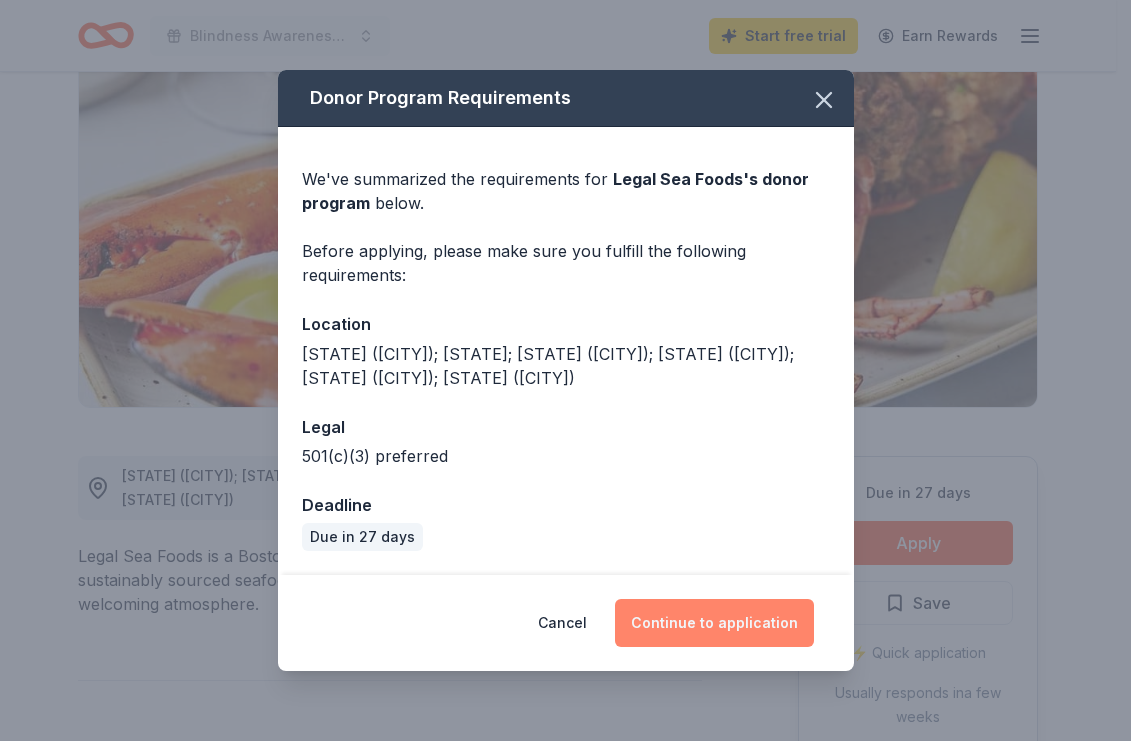 click on "Continue to application" at bounding box center (714, 623) 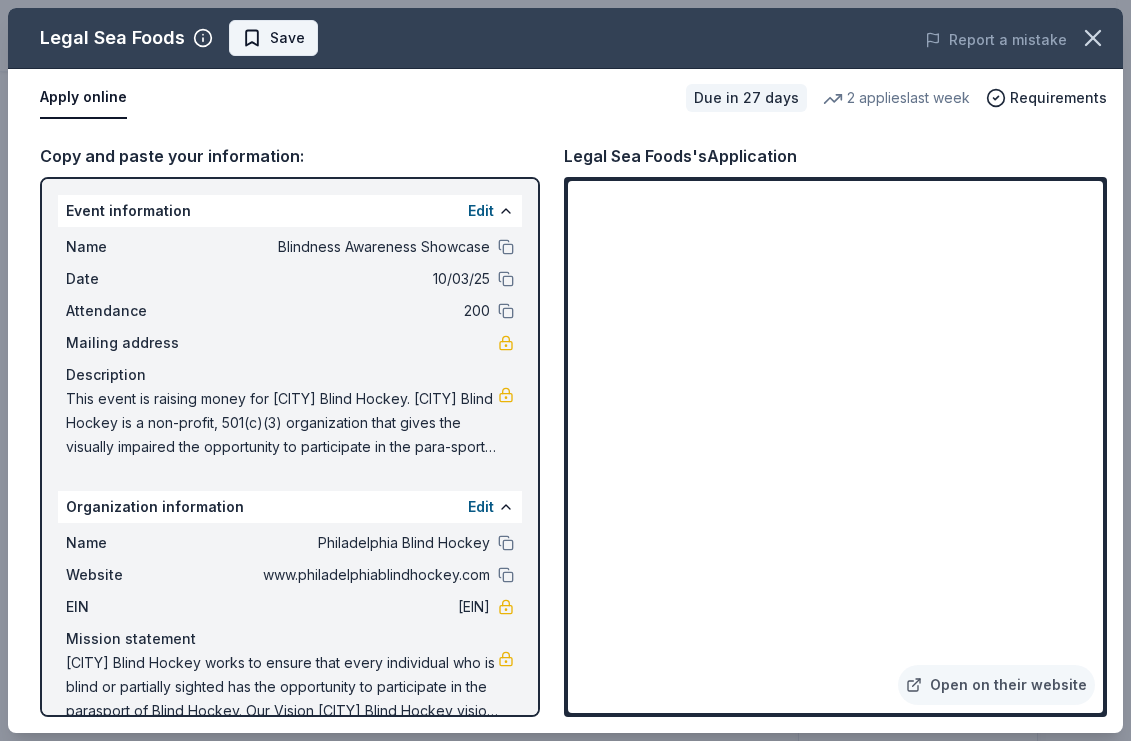 click on "Save" at bounding box center [273, 38] 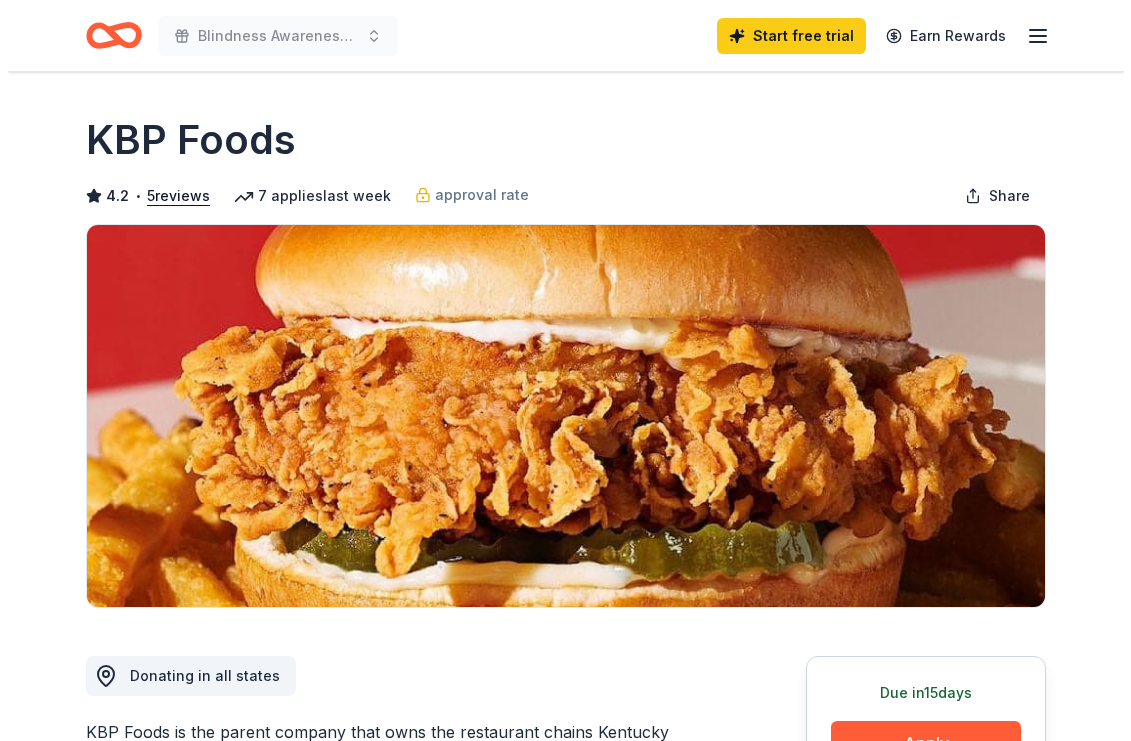 scroll, scrollTop: 0, scrollLeft: 0, axis: both 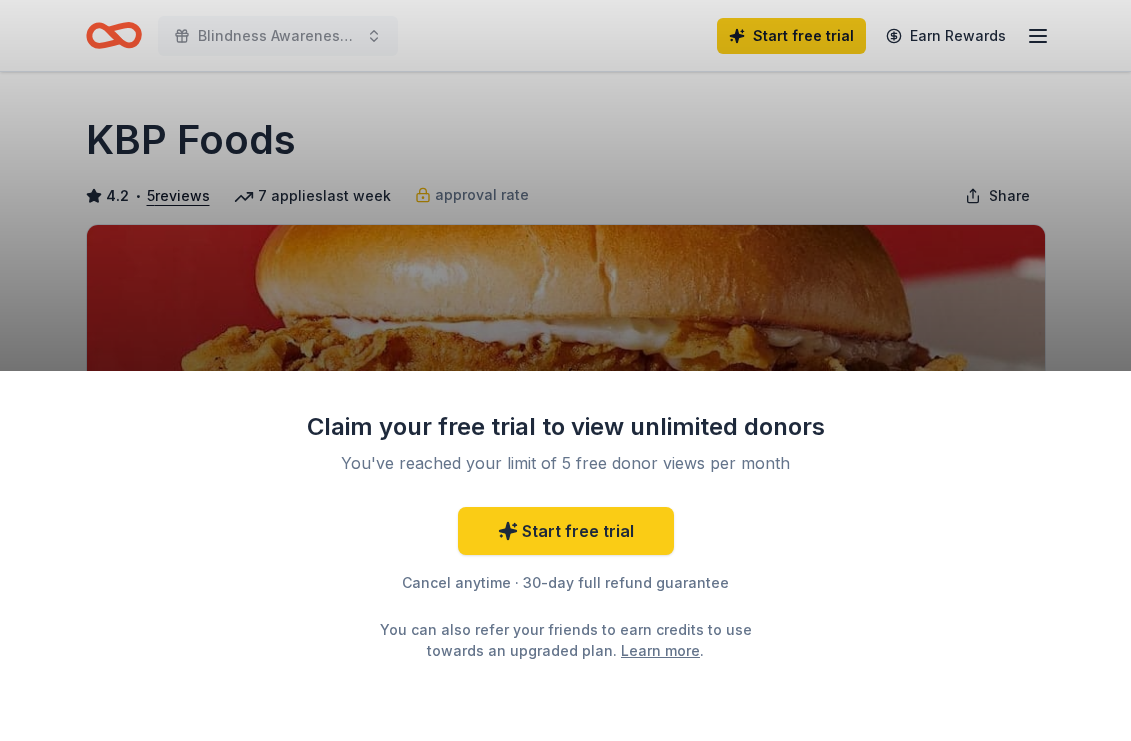 click on "Claim your free trial to view unlimited donors You've reached your limit of 5 free donor views per month Start free  trial Cancel anytime · 30-day full refund guarantee You can also refer your friends to earn credits to use towards an upgraded plan.   Learn more ." at bounding box center [565, 370] 